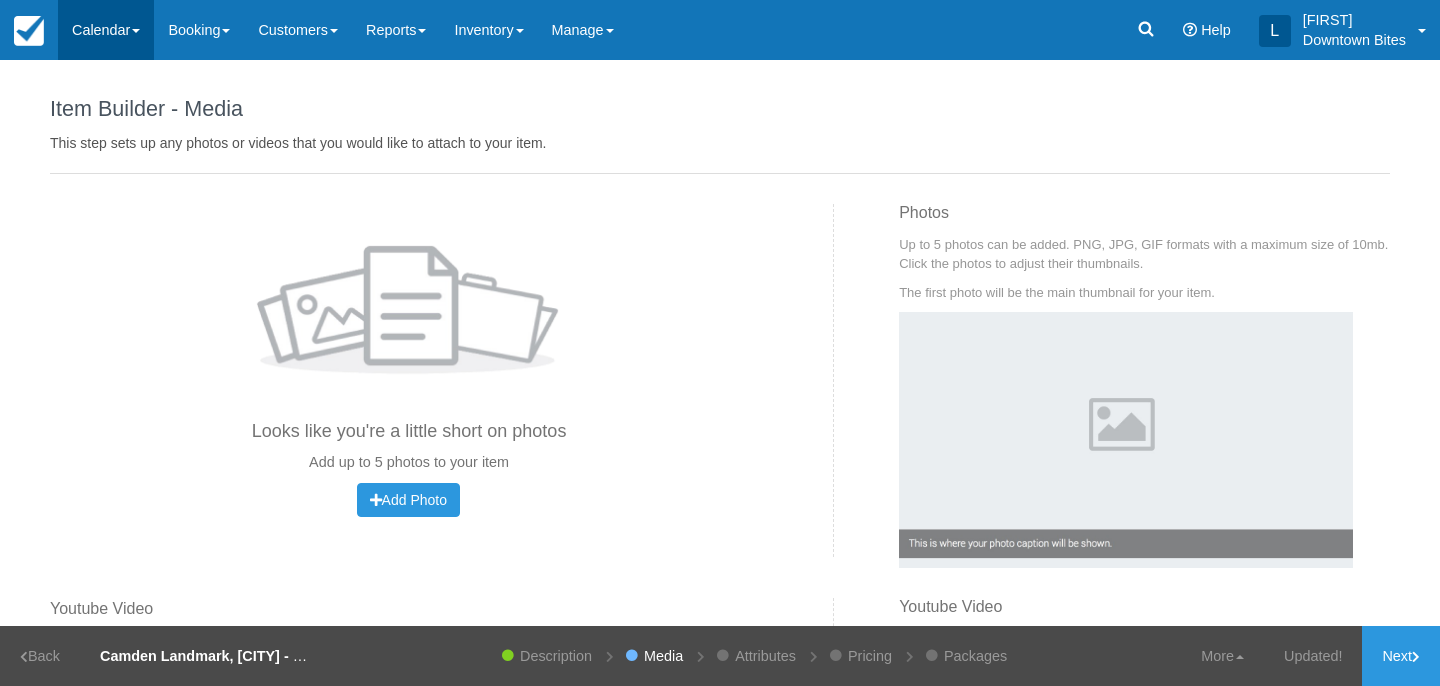 scroll, scrollTop: 0, scrollLeft: 0, axis: both 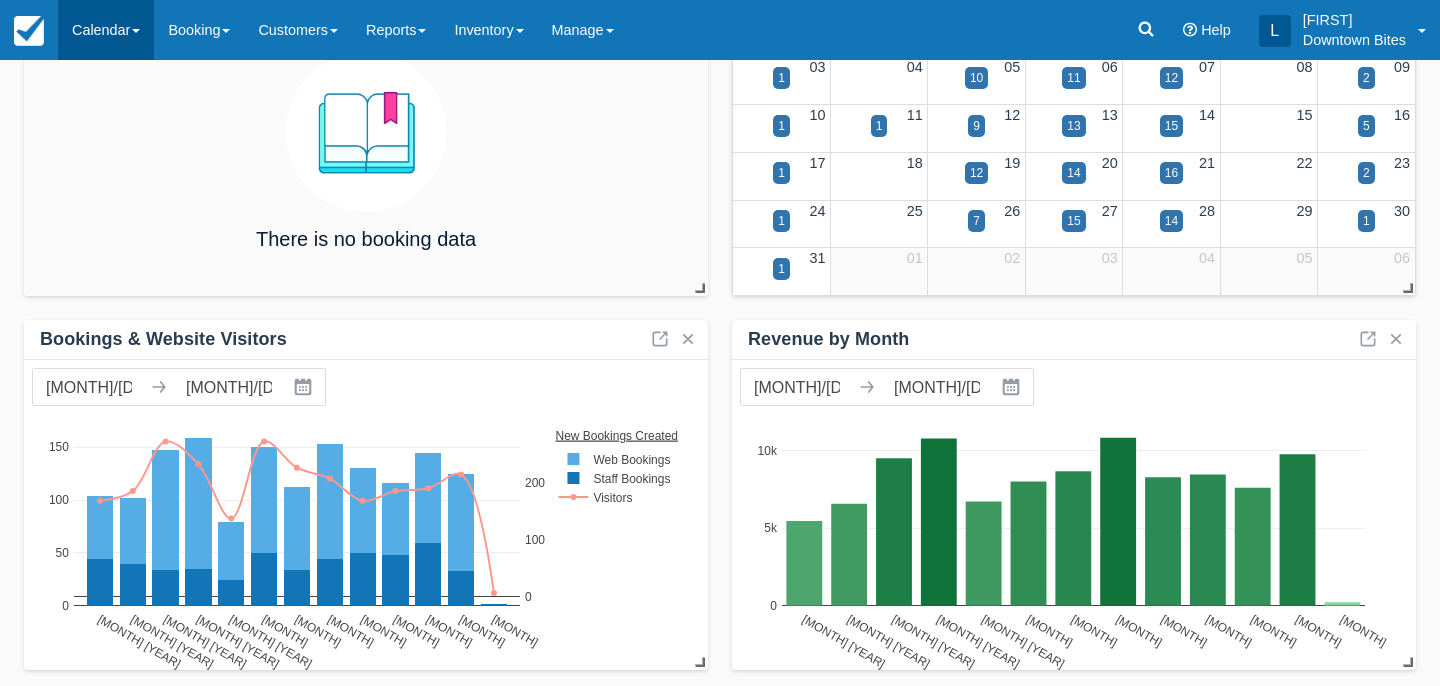 click on "Calendar" at bounding box center [106, 30] 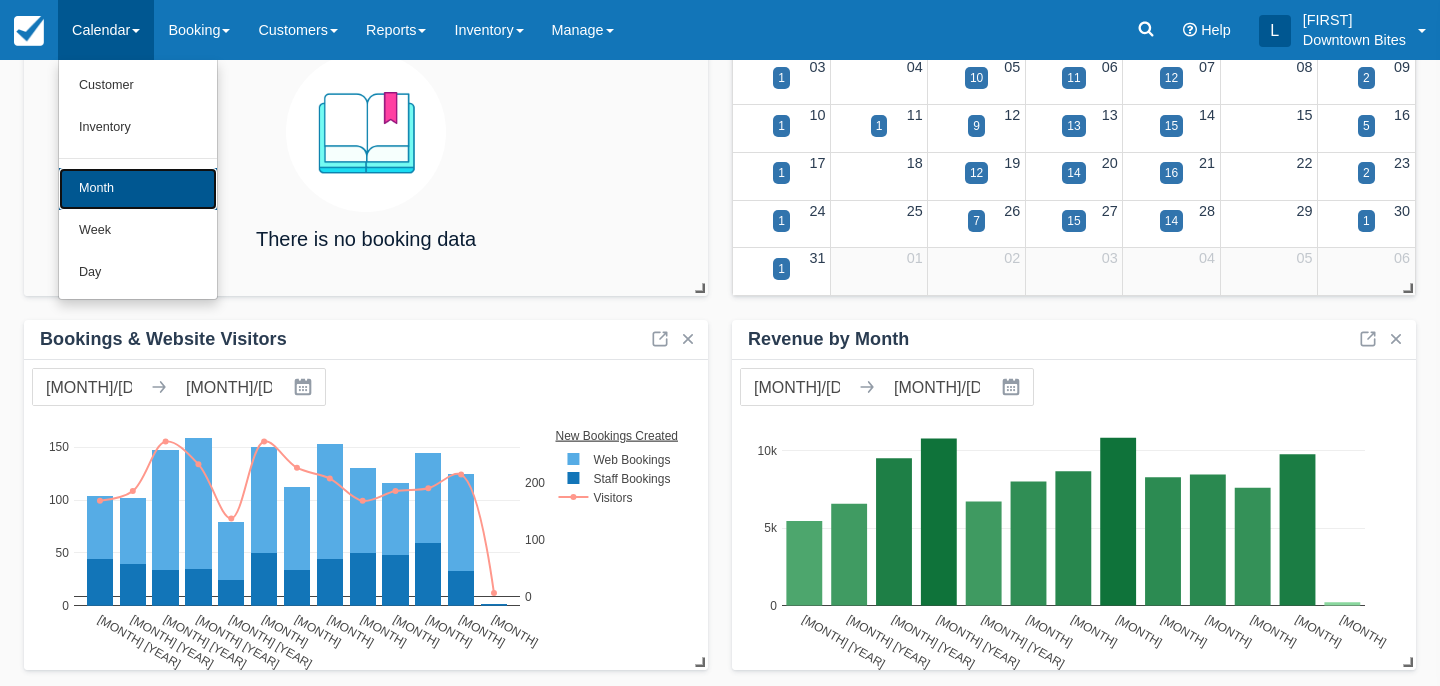 click on "Month" at bounding box center (138, 189) 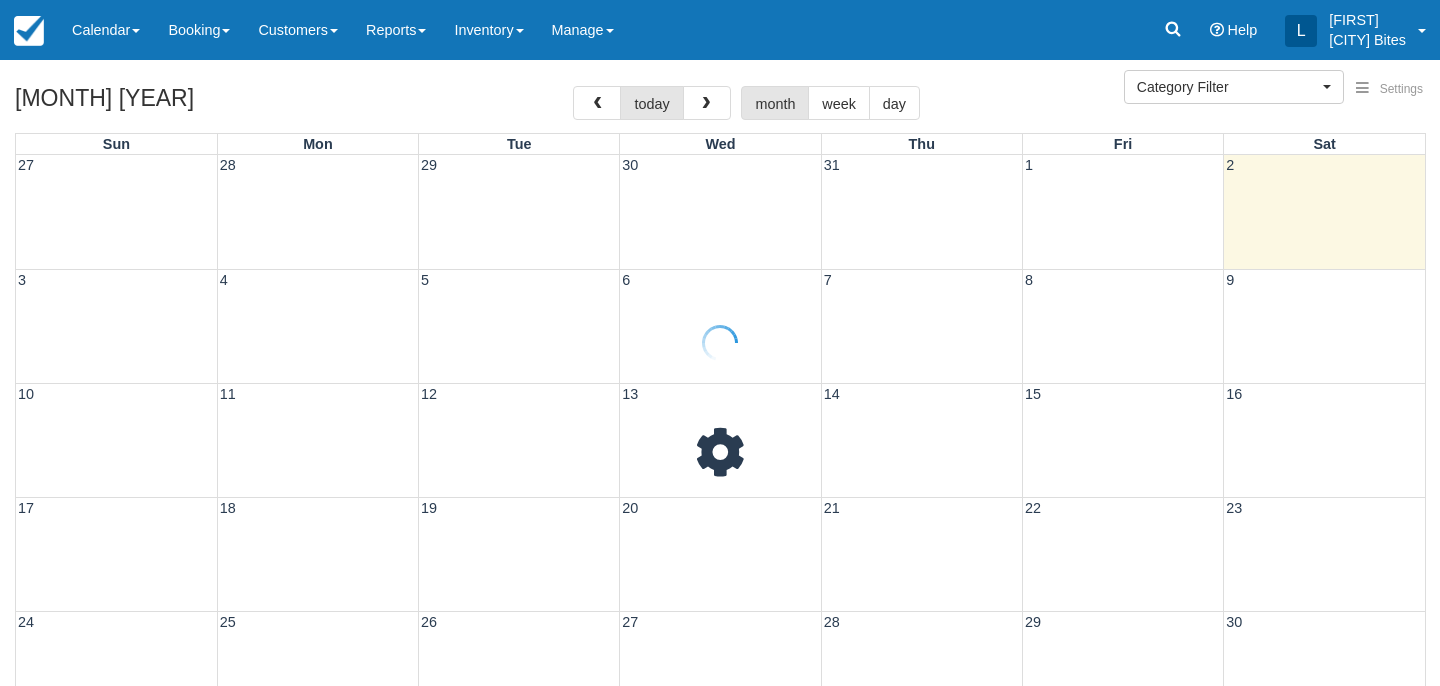 select 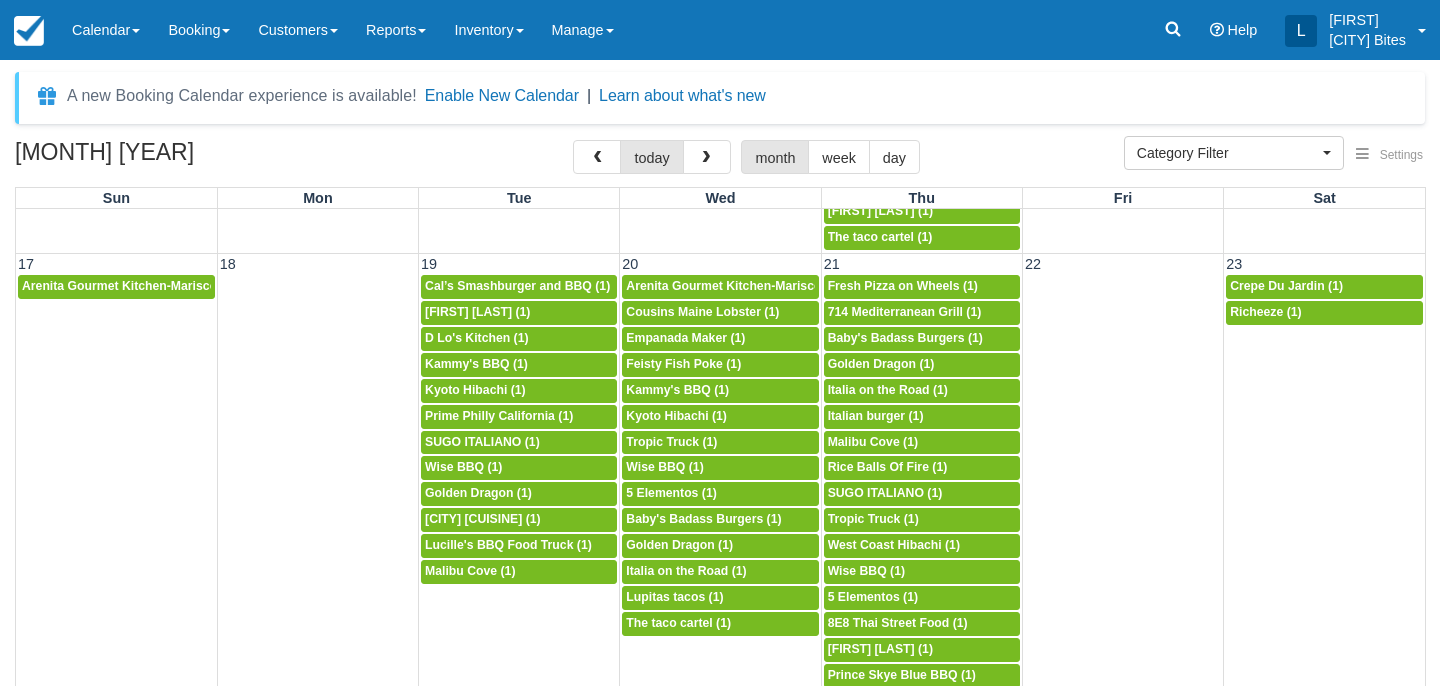 scroll, scrollTop: 1086, scrollLeft: 0, axis: vertical 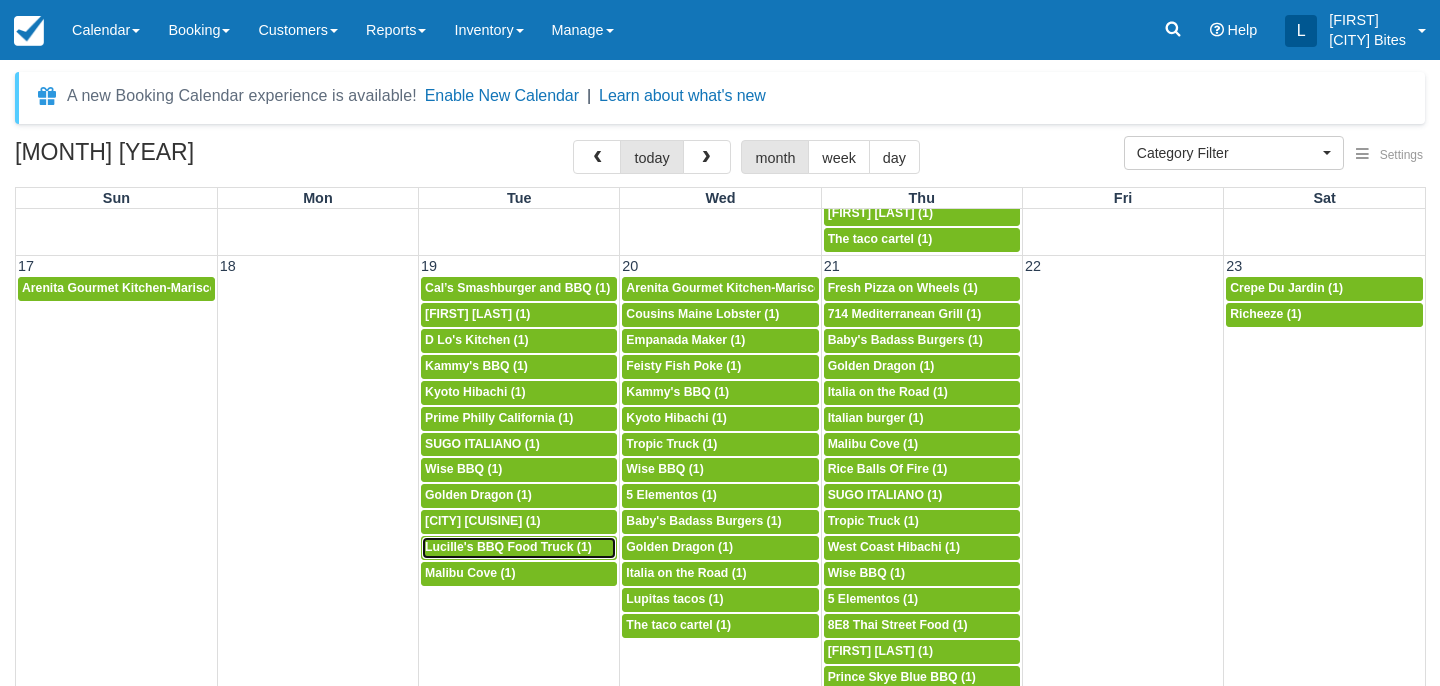 click on "Lucille's BBQ Food Truck (1)" at bounding box center [508, 547] 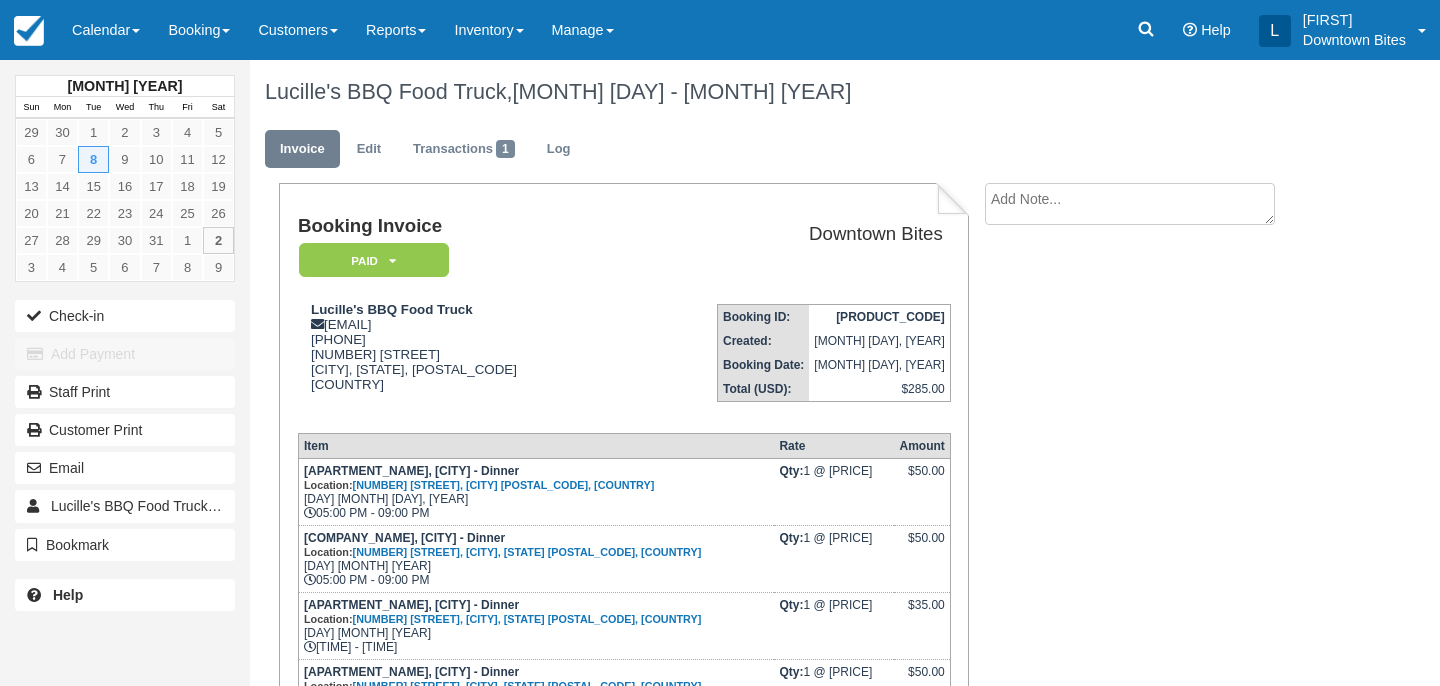 scroll, scrollTop: 0, scrollLeft: 0, axis: both 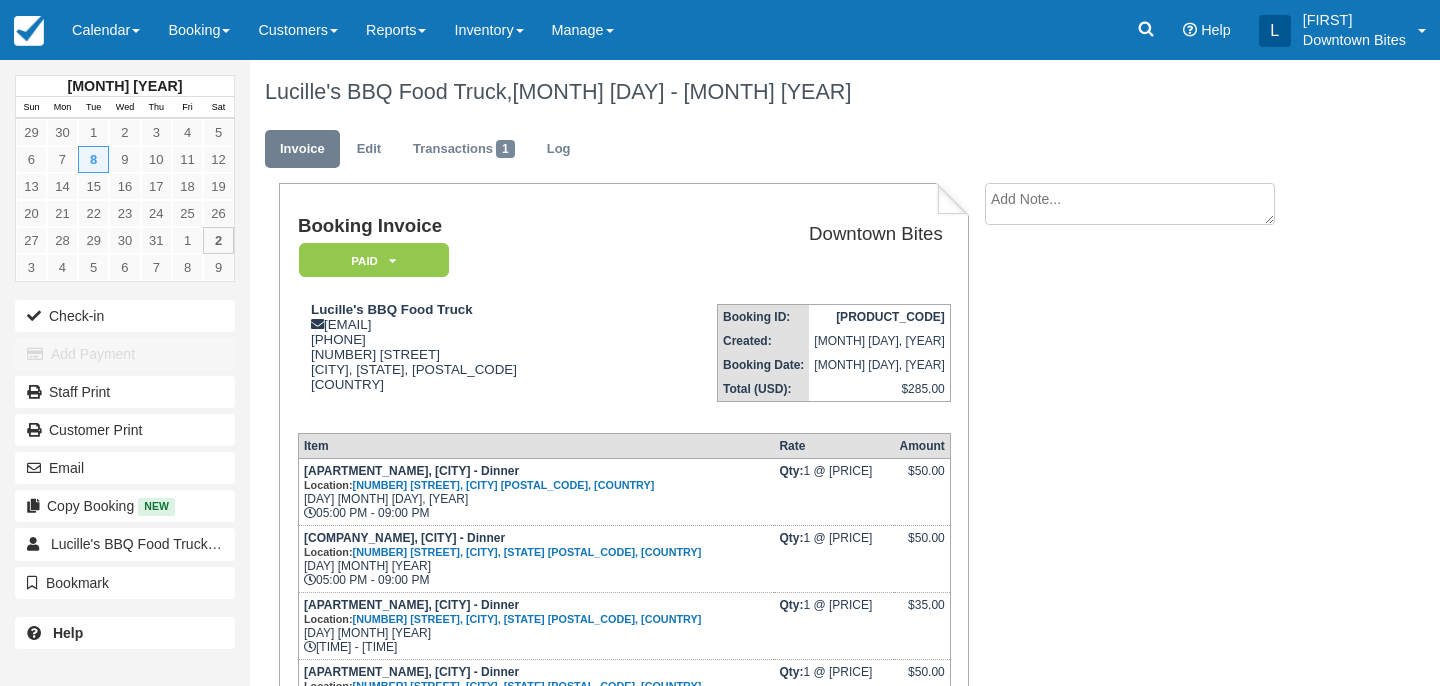 click at bounding box center [1130, 204] 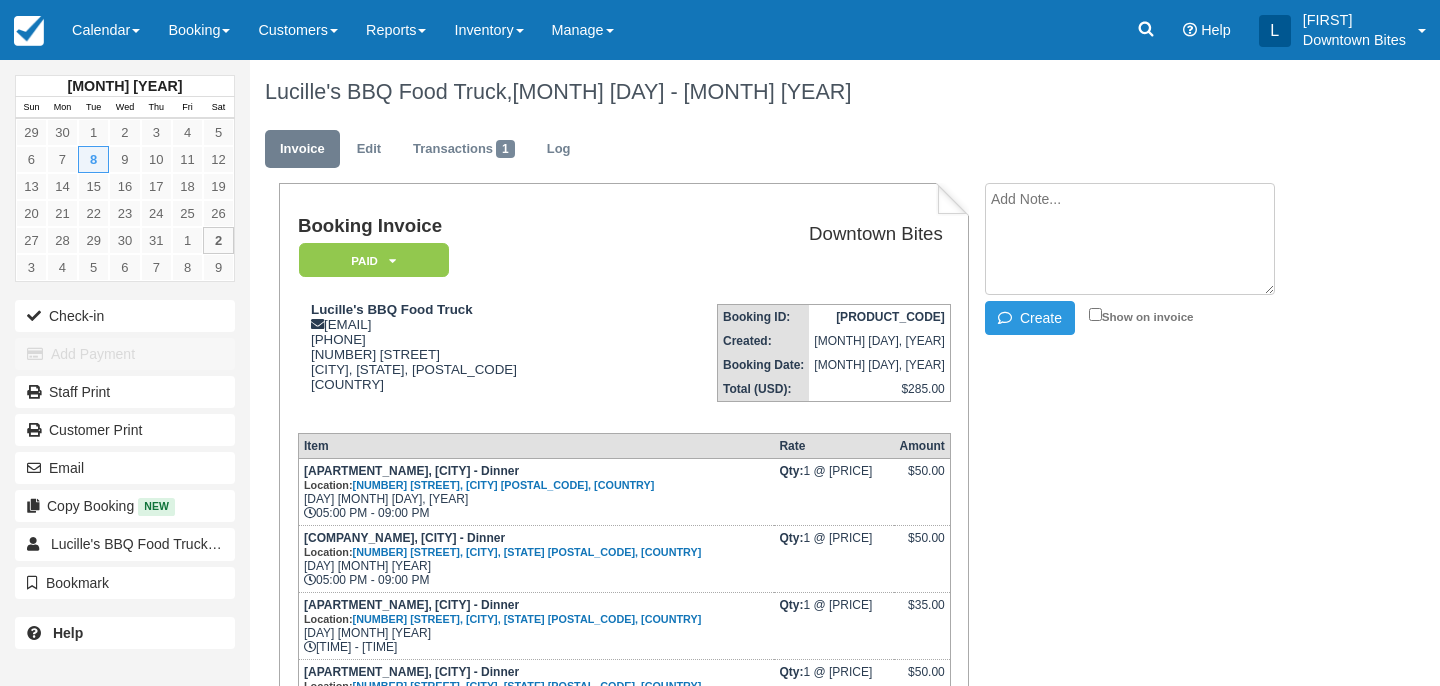 paste on "COVER NEEDED 8/19
External
Inbox
Return to Inbox?
[DAY] [MONTH] [DAY_NUM]
Lucilles100 Truck
[DAY], [MONTH] [DAY_NUM], [YEAR], [TIME] ([DURATION] ago)
to me
Hi [FIRST],
We got booked for a catering event on Tuesday August 19th and need to get covered. May you confirm if you'd like us to find a cover or if you'll sell it again on your end?
Best,
[FIRST]
--
Lucille's Food Truck
Office Number: [PHONE]" 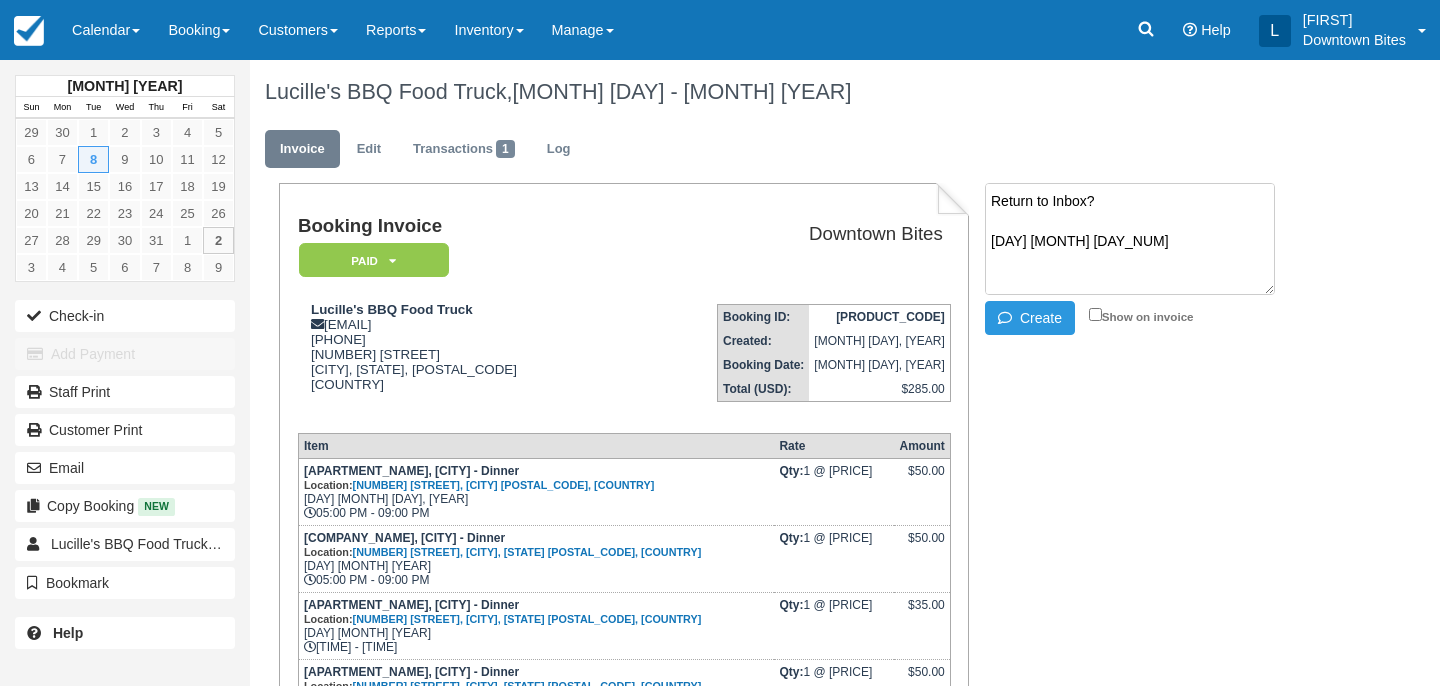 scroll, scrollTop: 82, scrollLeft: 0, axis: vertical 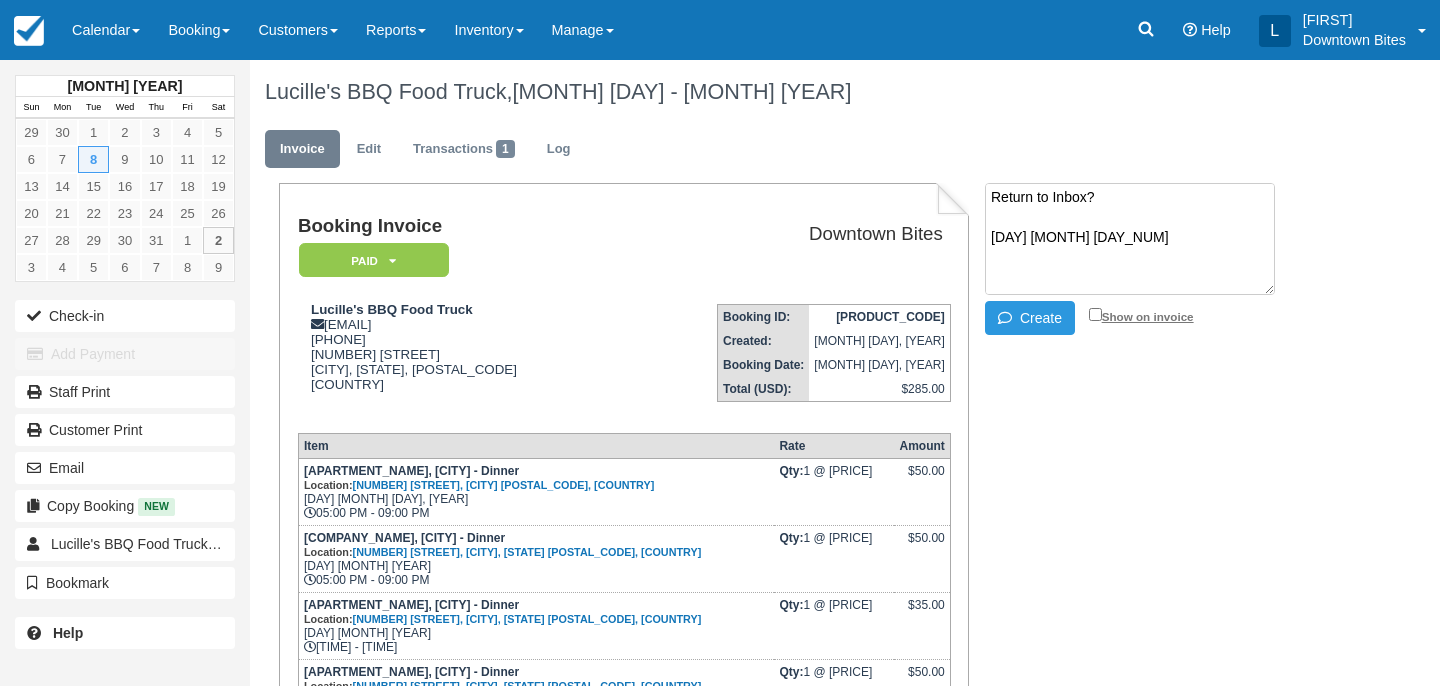 type on "COVER NEEDED 8/19
External
Inbox
Return to Inbox?
Tue, Aug 19
Lucilles100 Truck
Fri, Aug 1, 3:47 PM (16 hours ago)
to me
Hi Lilli,
We got booked for a catering event on Tuesday August 19th and need to get covered. May you confirm if you'd like us to find a cover or if you'll sell it again on your end?
Best,
Melinda
--
Lucille's Food Truck
Office Number: 866.598.7427" 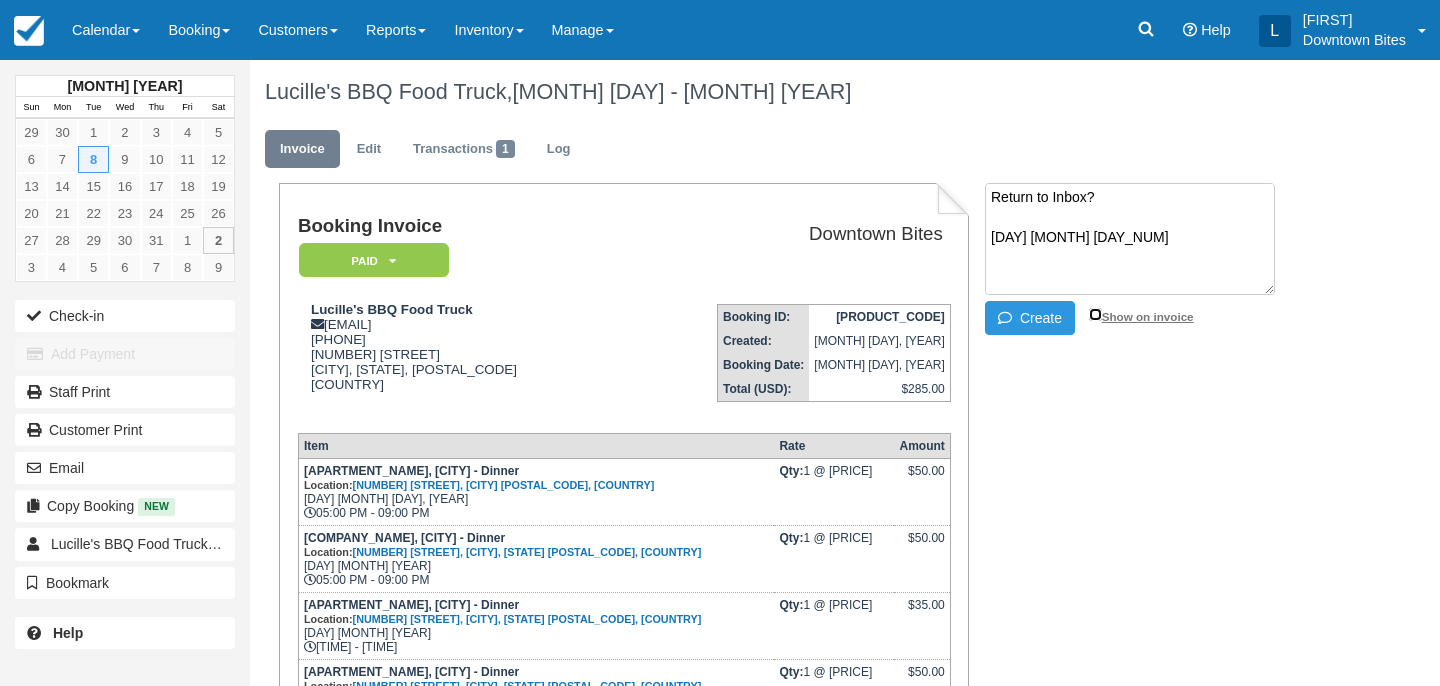 click on "Show on invoice" at bounding box center (1095, 314) 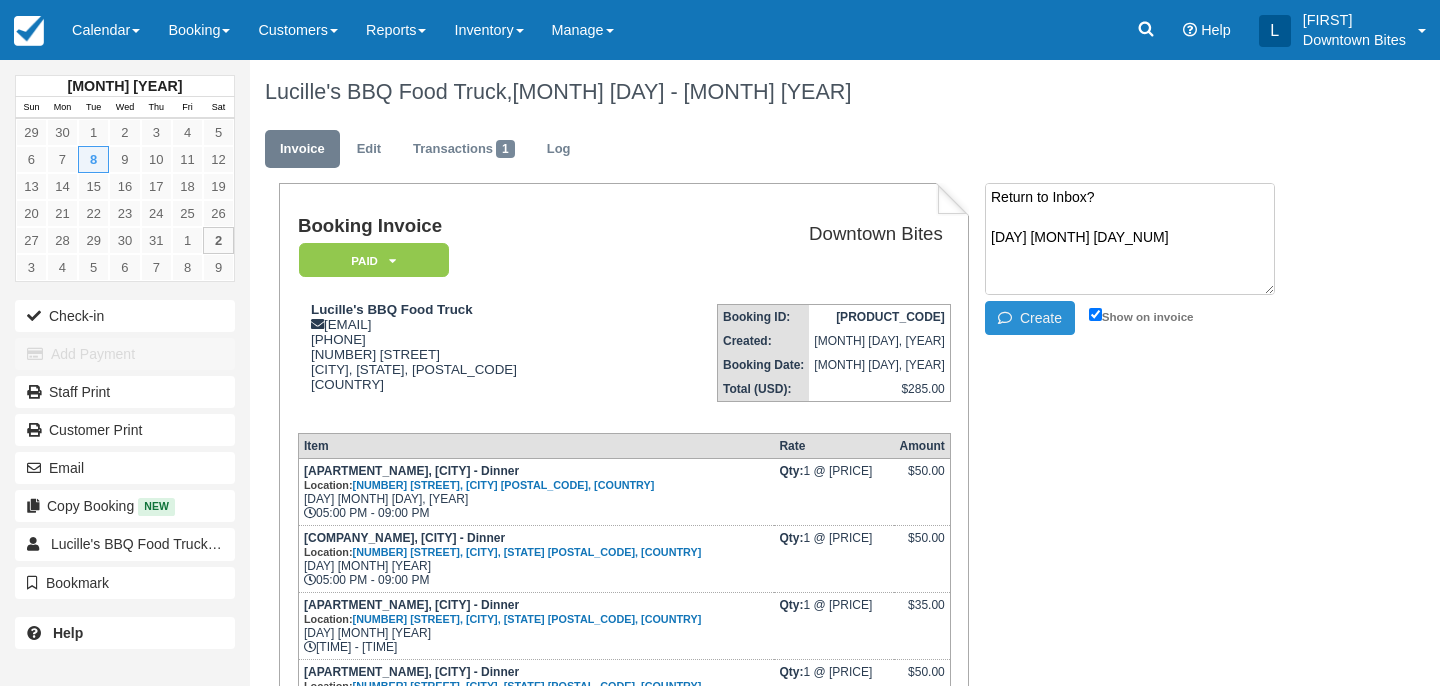 click on "Create" at bounding box center (1030, 318) 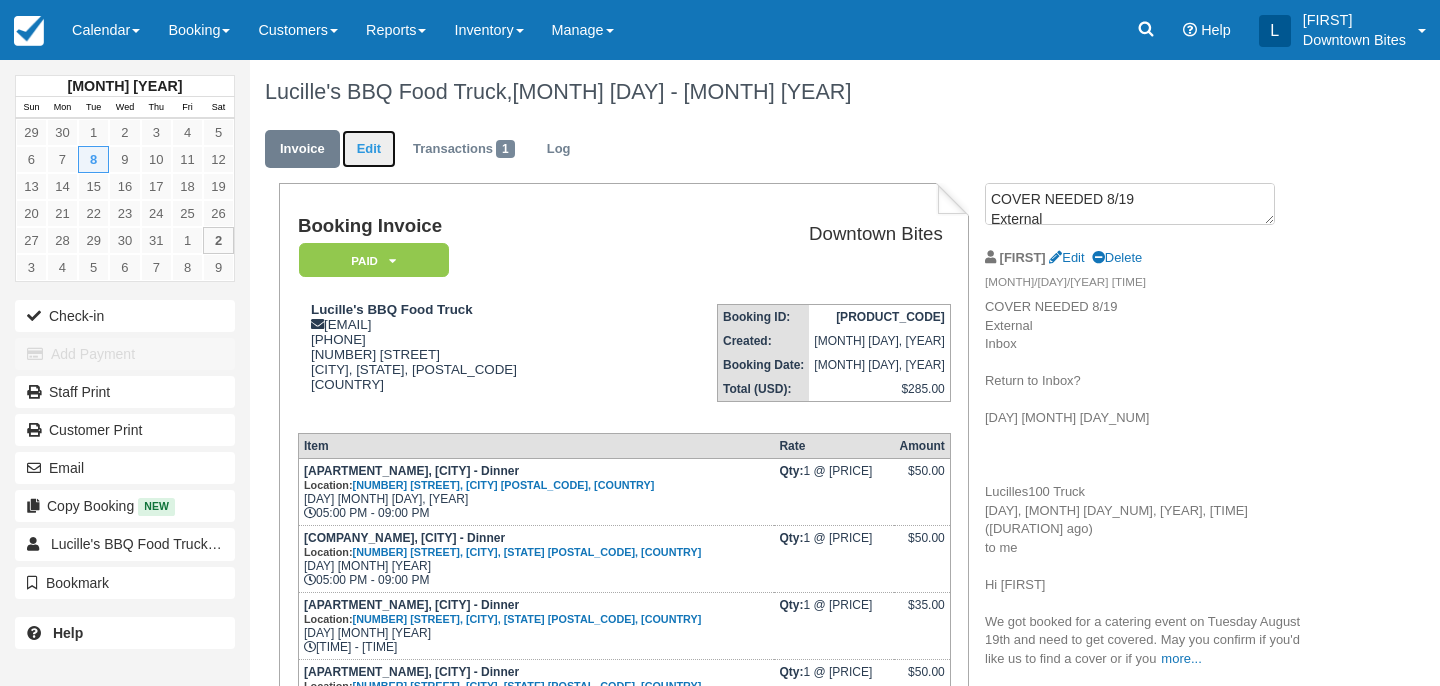 click on "Edit" at bounding box center [369, 149] 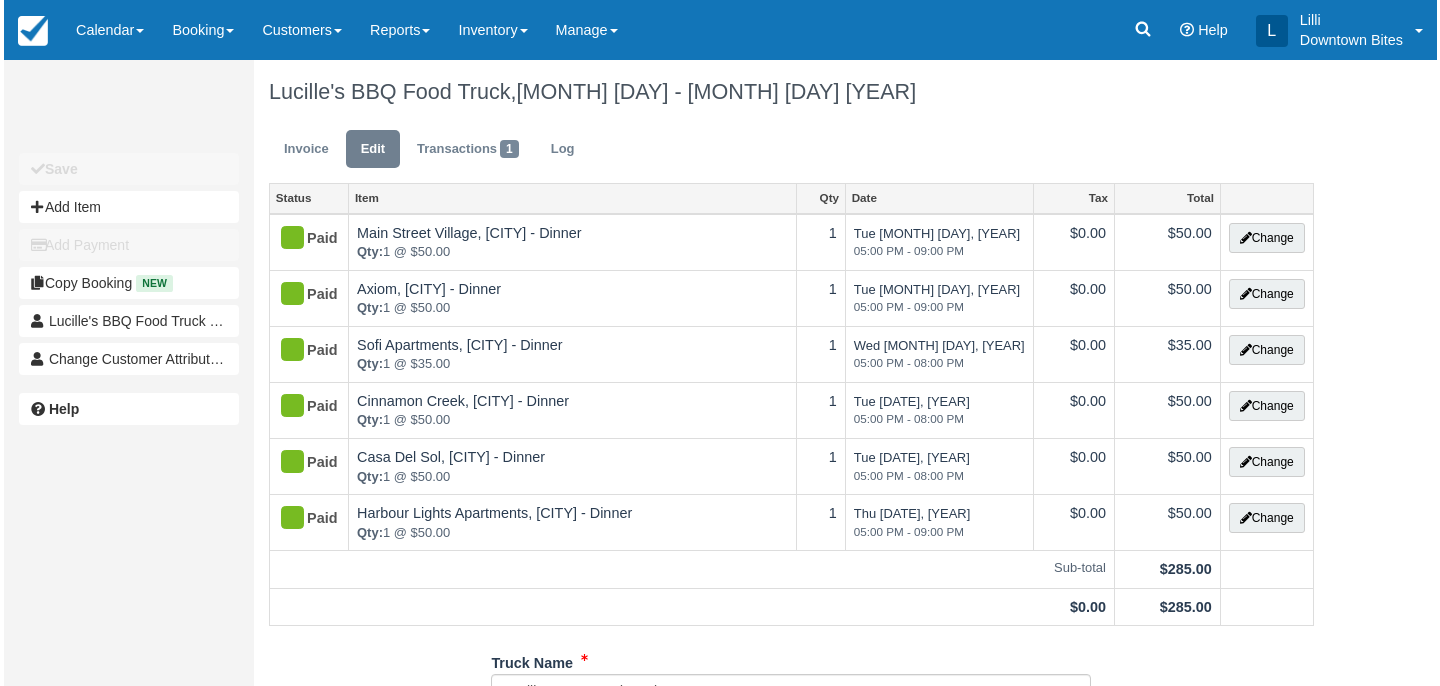 scroll, scrollTop: 0, scrollLeft: 0, axis: both 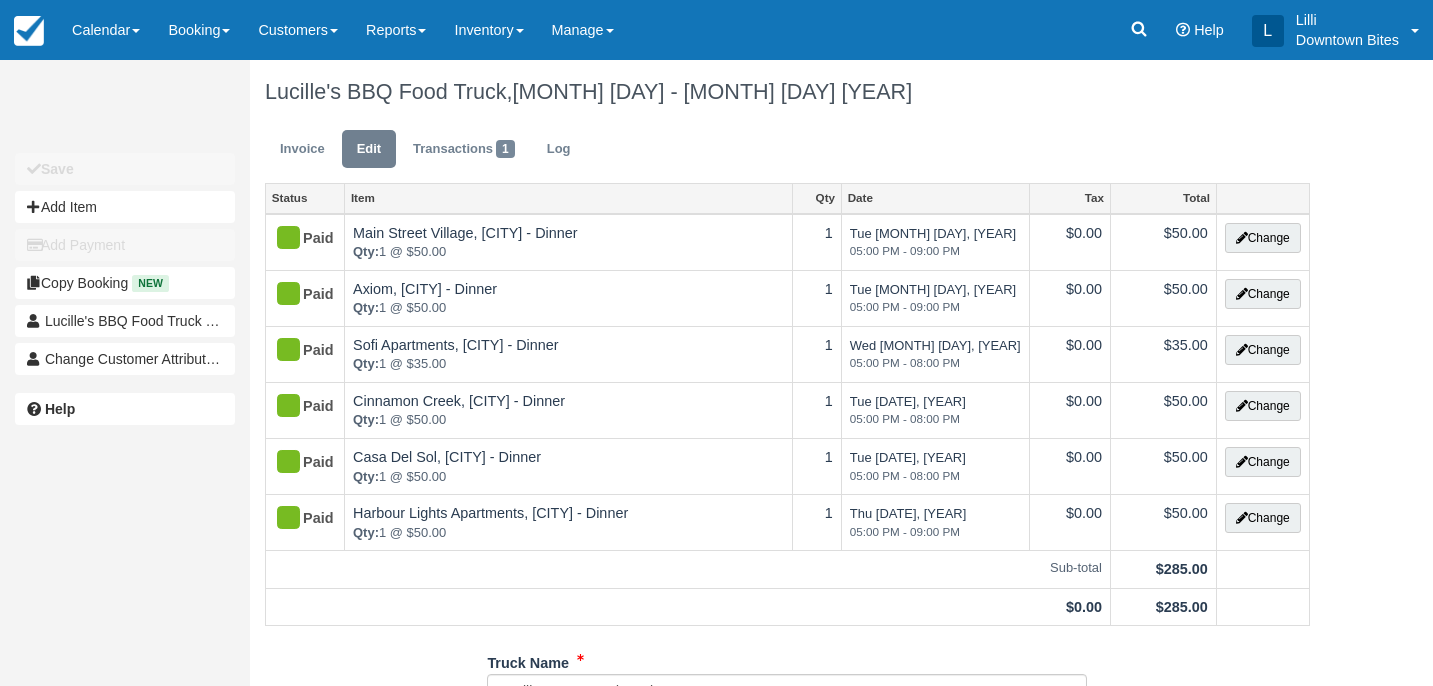type on "([PHONE])" 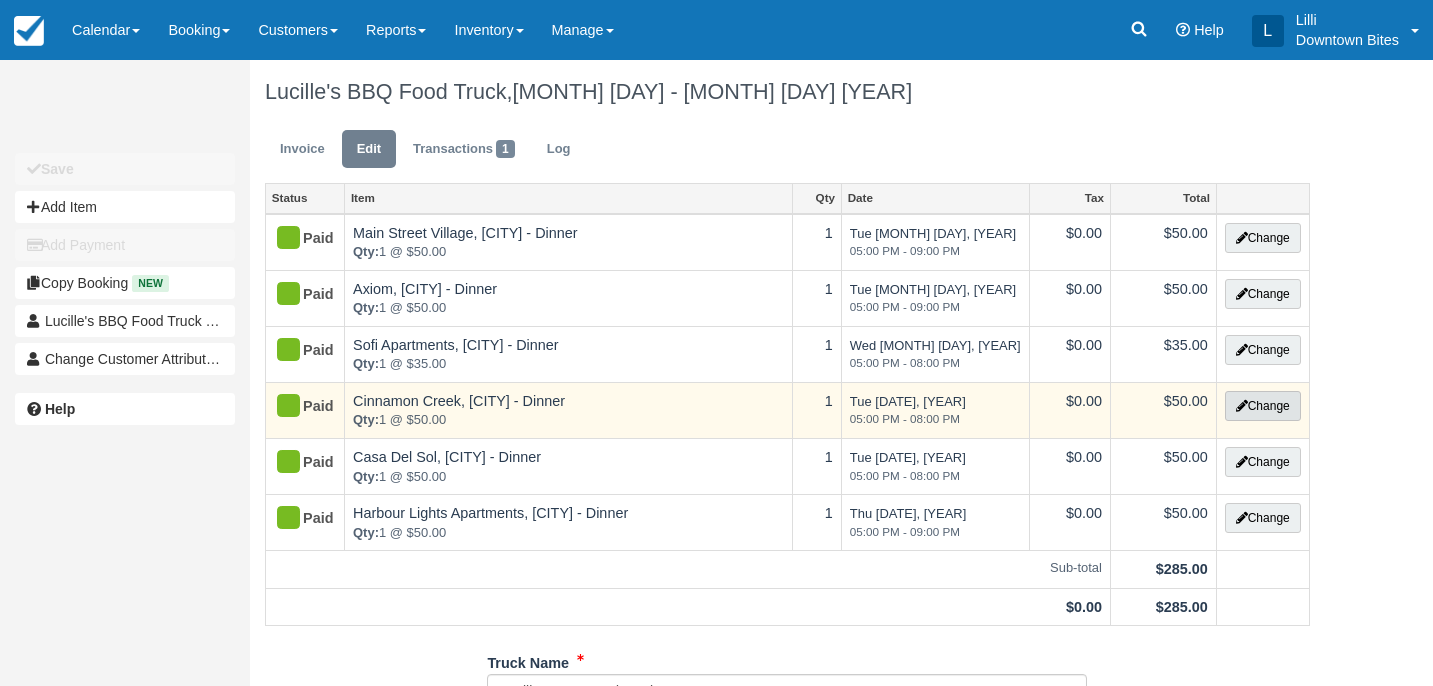 click on "Change" at bounding box center (1263, 406) 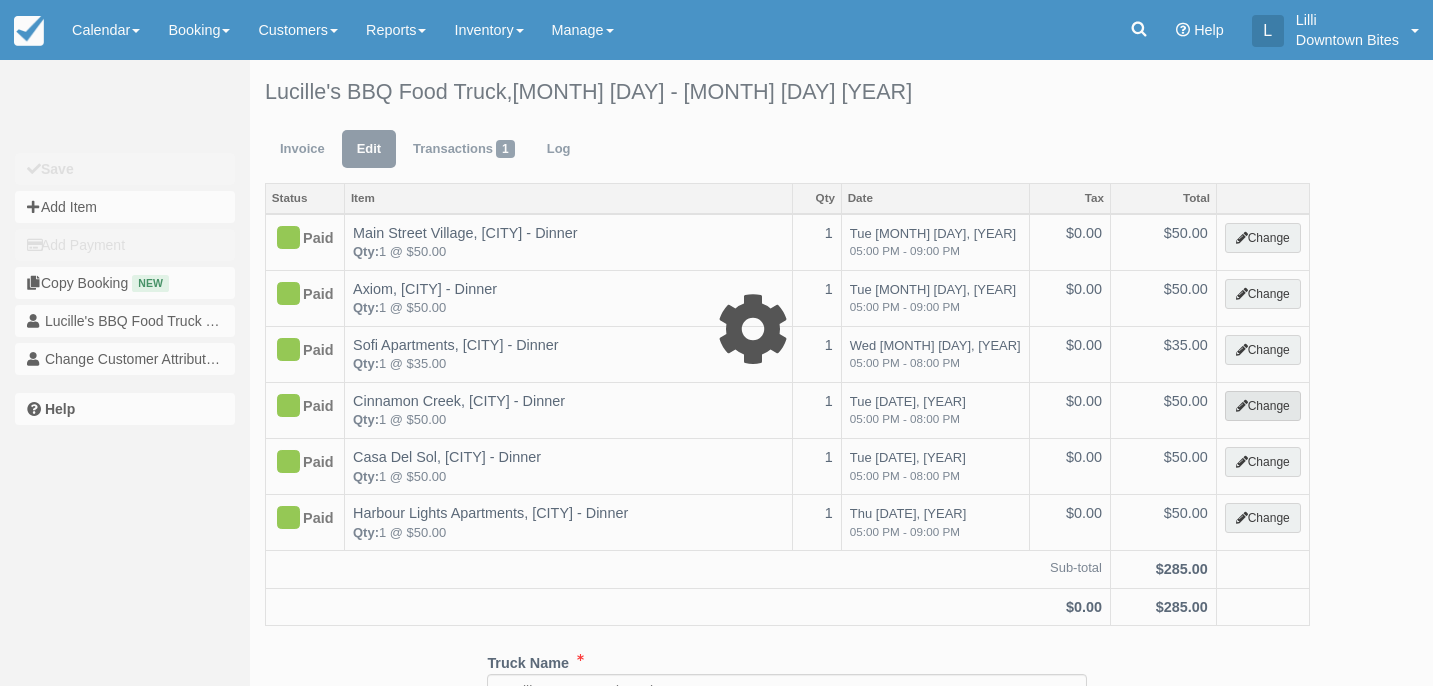 select on "4" 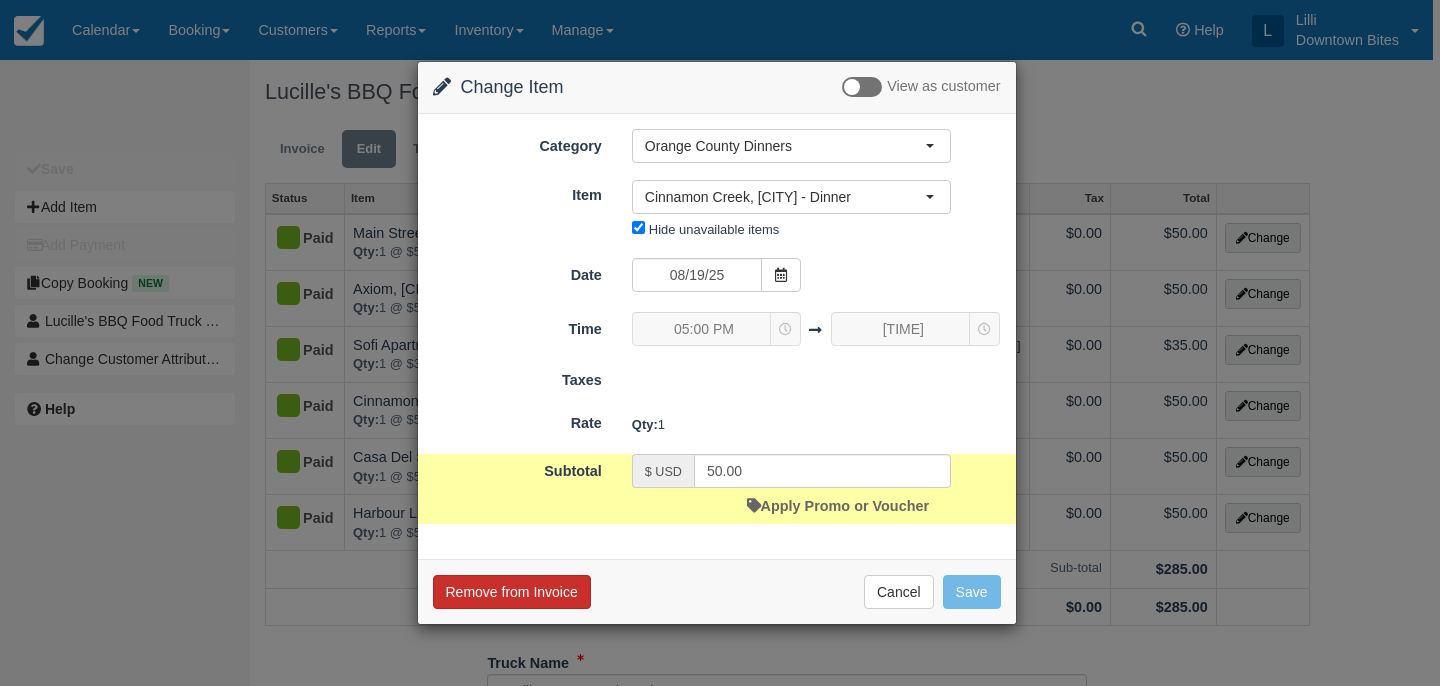 click on "Remove from Invoice" at bounding box center [512, 592] 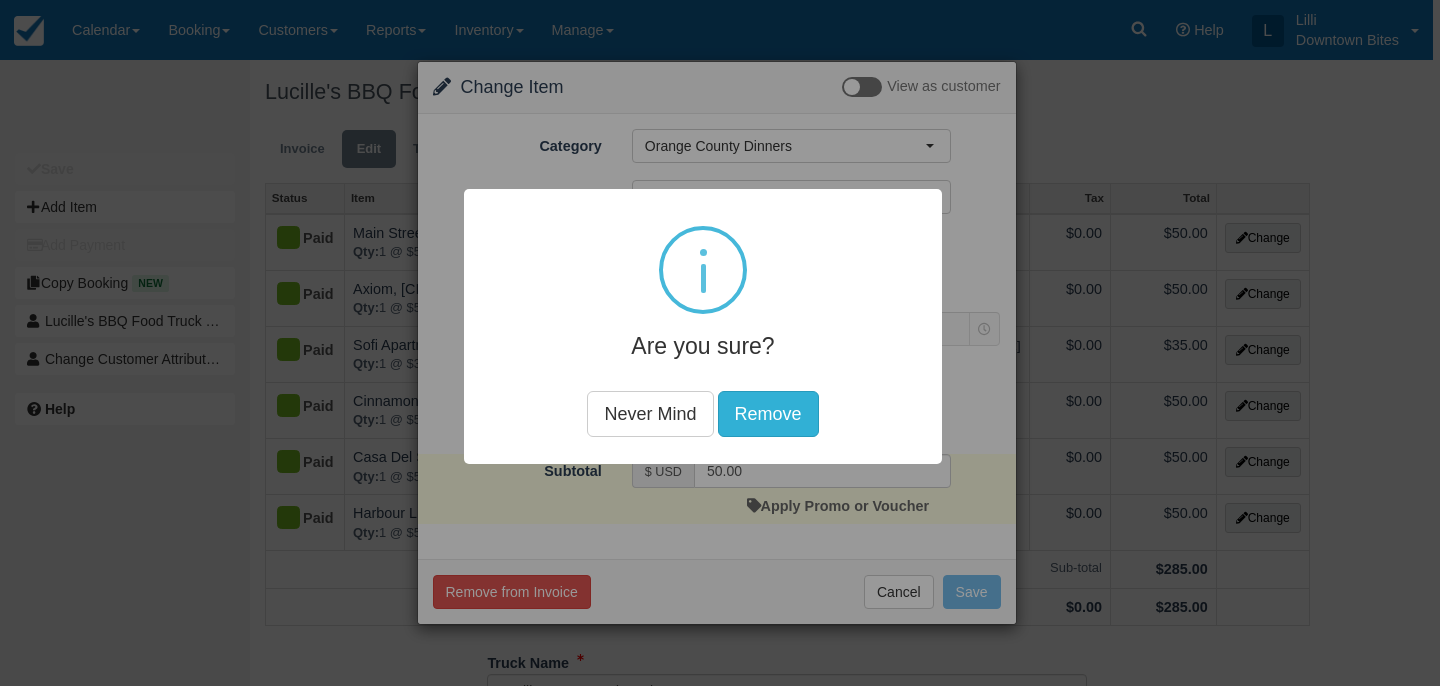 click on "Remove" at bounding box center [768, 414] 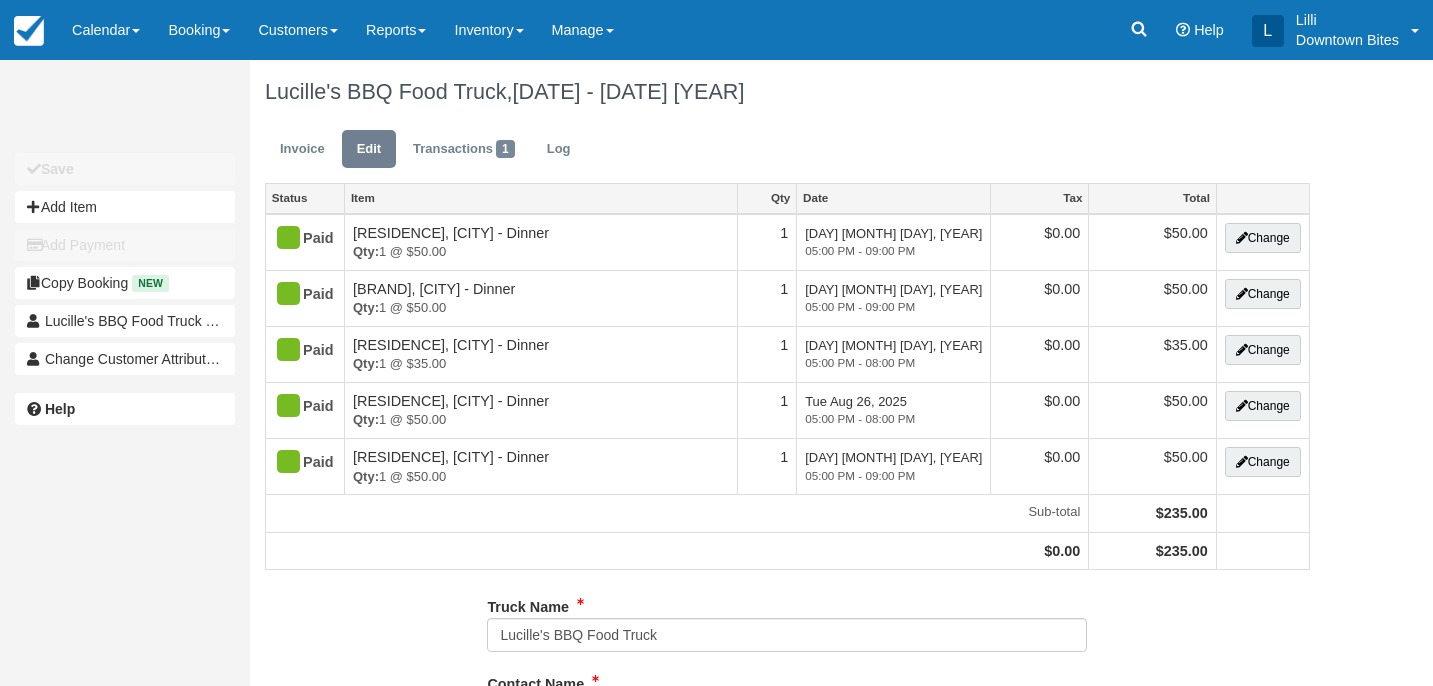 scroll, scrollTop: 0, scrollLeft: 0, axis: both 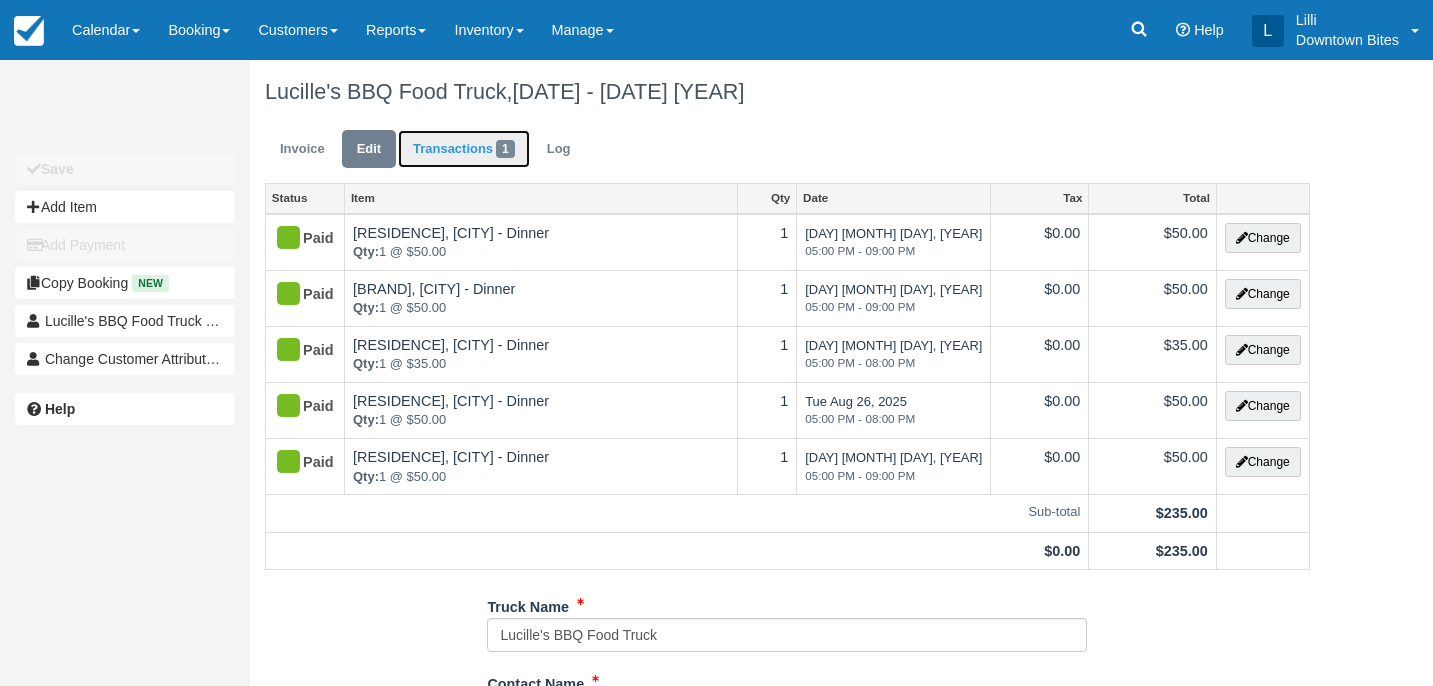 click on "Transactions  1" at bounding box center (464, 149) 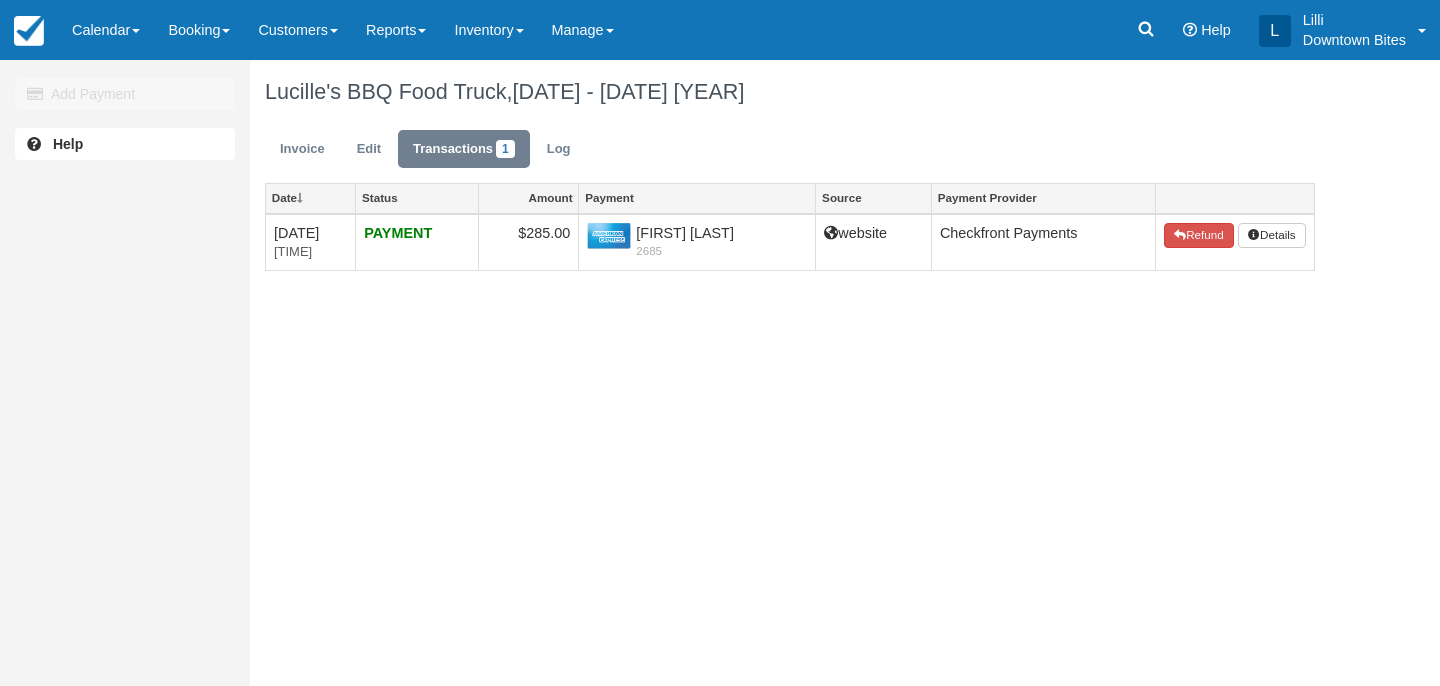 scroll, scrollTop: 0, scrollLeft: 0, axis: both 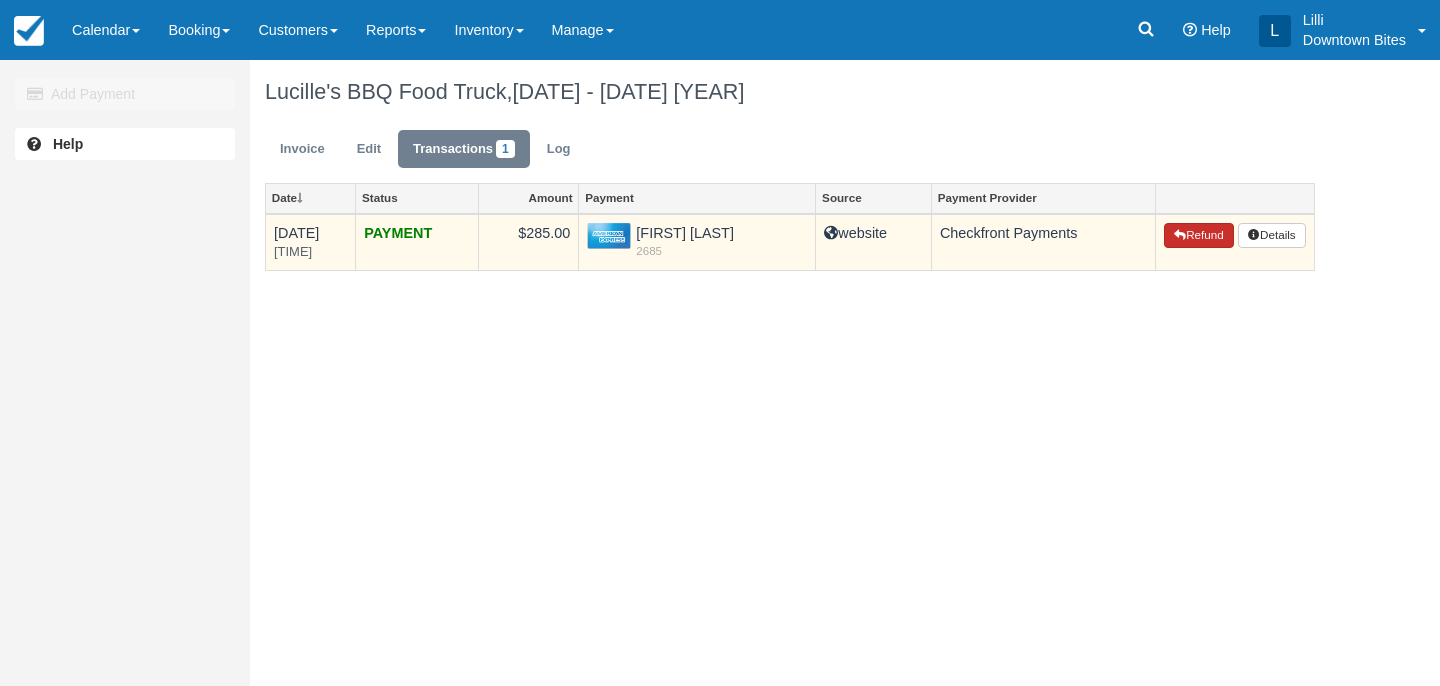 click on "Refund" at bounding box center (1199, 236) 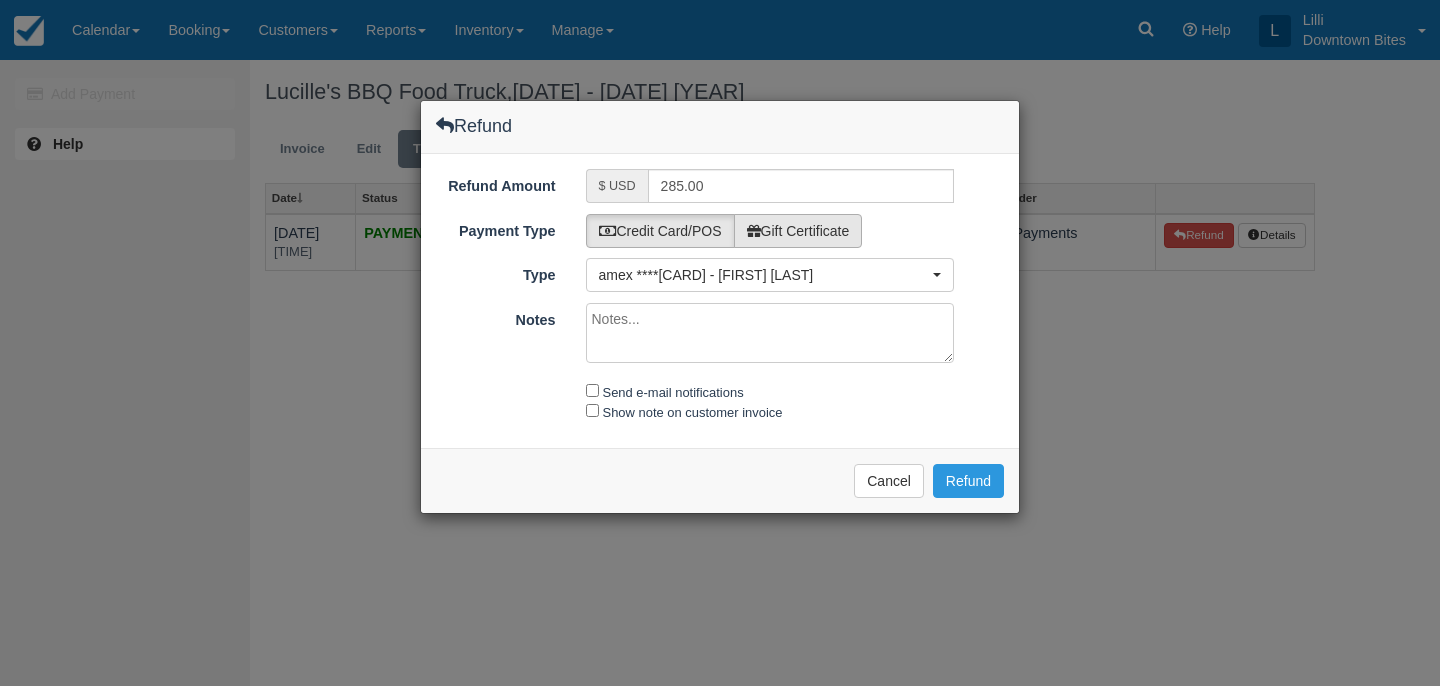 click on "Gift Certificate" at bounding box center (798, 231) 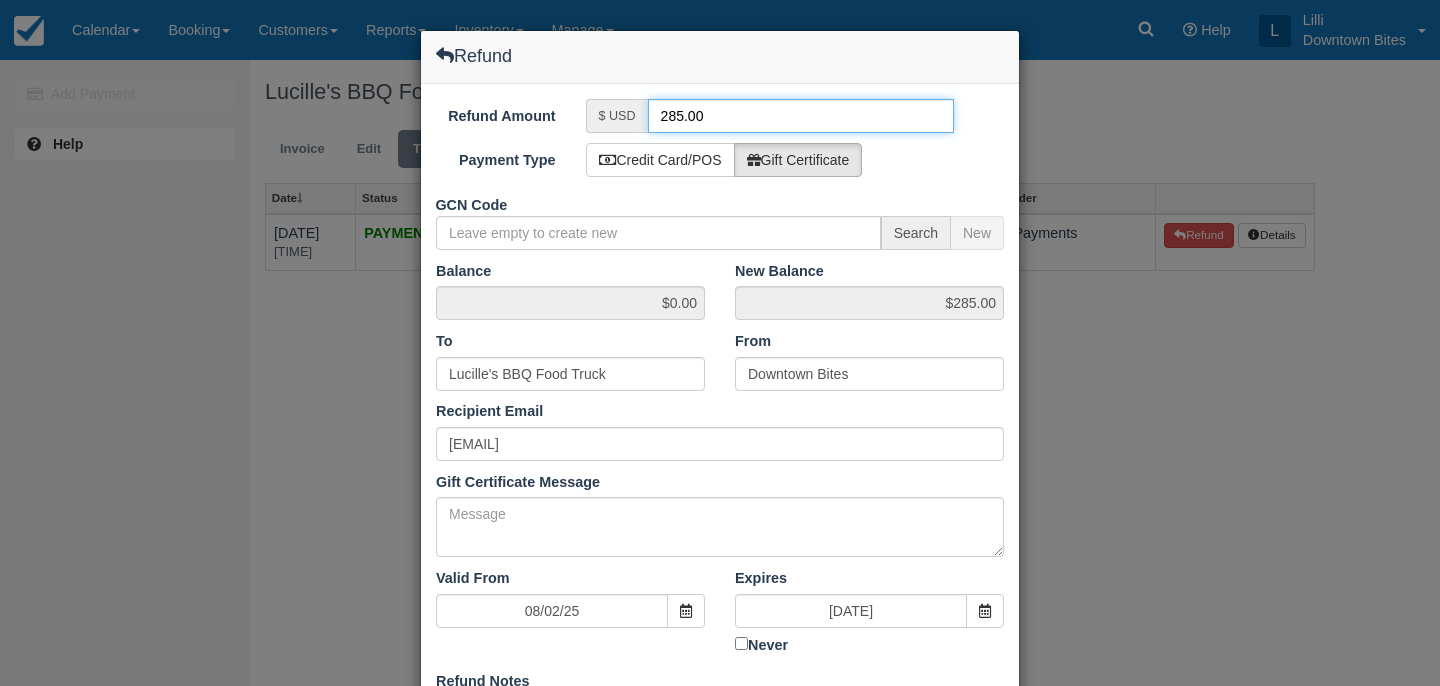 click on "285.00" at bounding box center [801, 116] 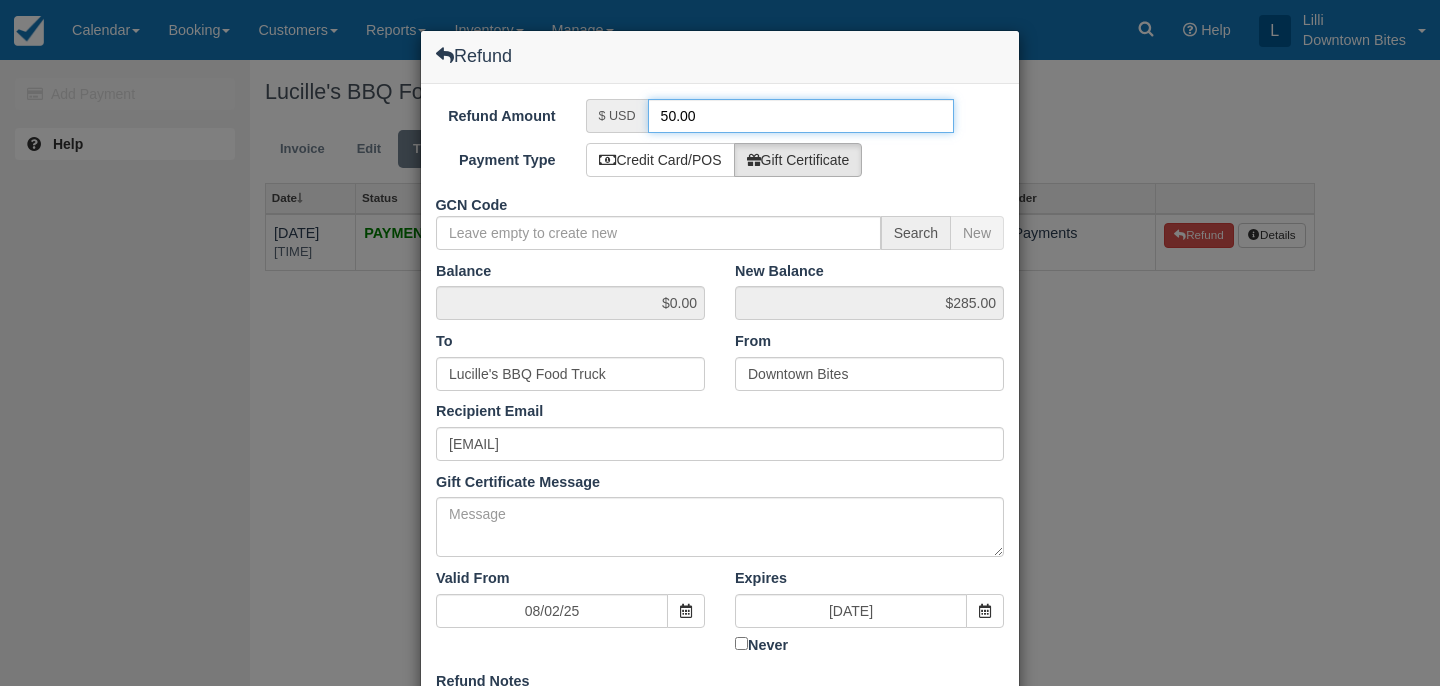 type on "50.00" 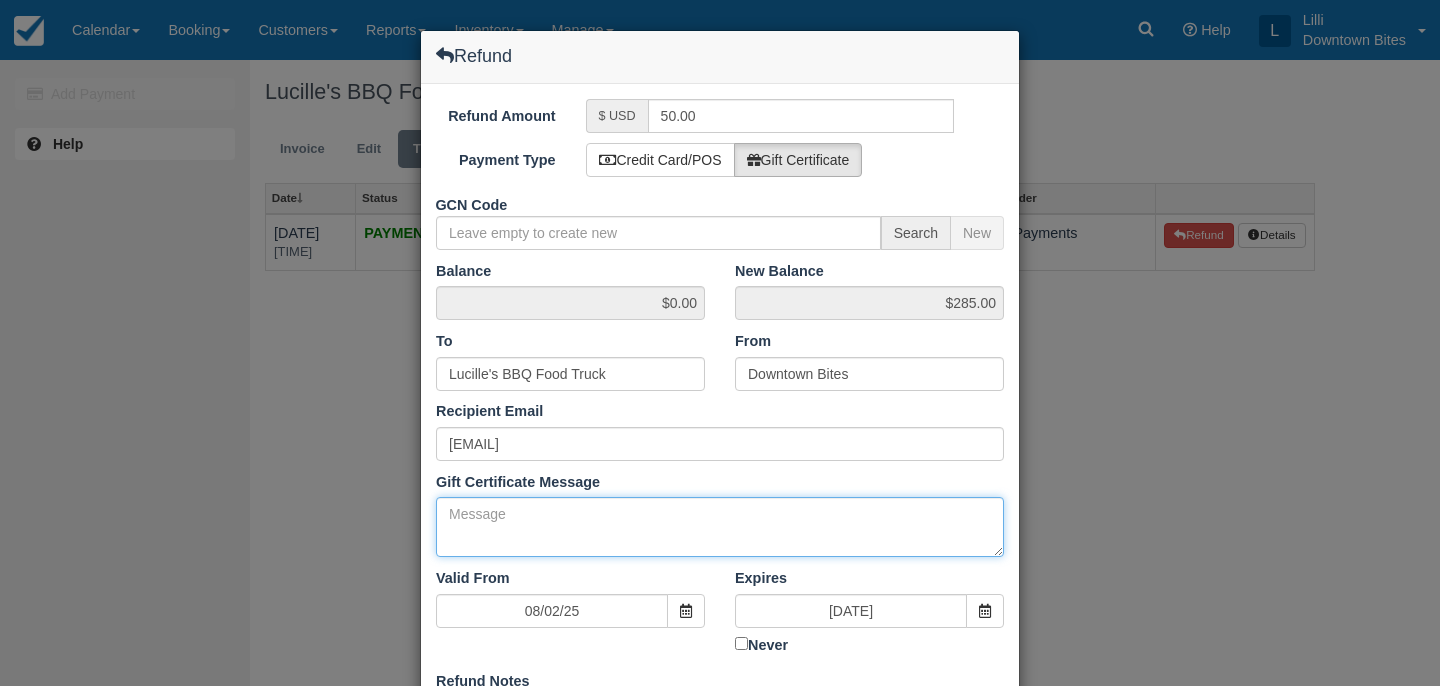 click on "Gift Certificate Message" at bounding box center [720, 527] 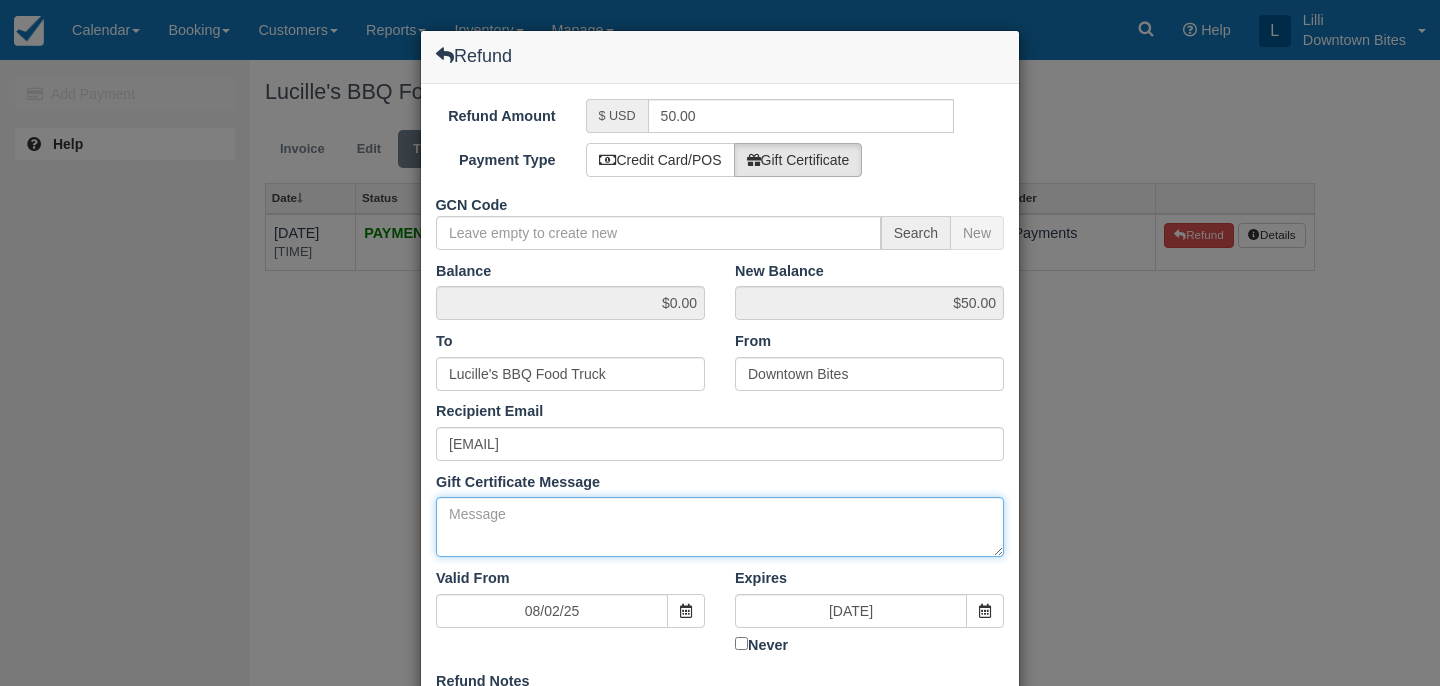 paste on "COVER NEEDED 8/19
External
Inbox
Return to Inbox?
Tue, Aug 19
Lucilles100 Truck
Fri, Aug 1, 3:47 PM (16 hours ago)
to me
Hi Lilli,
We got booked for a catering event on Tuesday August 19th and need to get covered. May you confirm if you'd like us to find a cover or if you'll sell it again on your end?
Best,
Melinda
--
Lucille's Food Truck
Office Number: 866.598.7427" 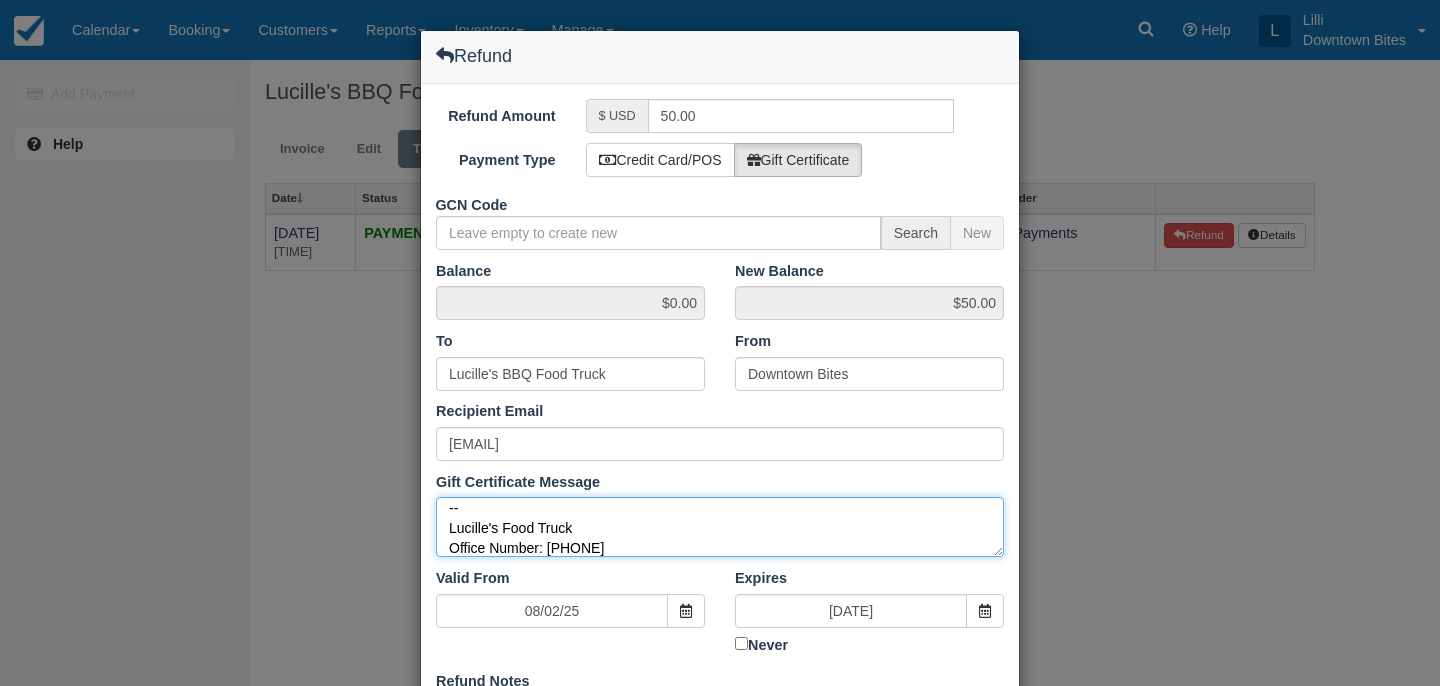 scroll, scrollTop: 454, scrollLeft: 0, axis: vertical 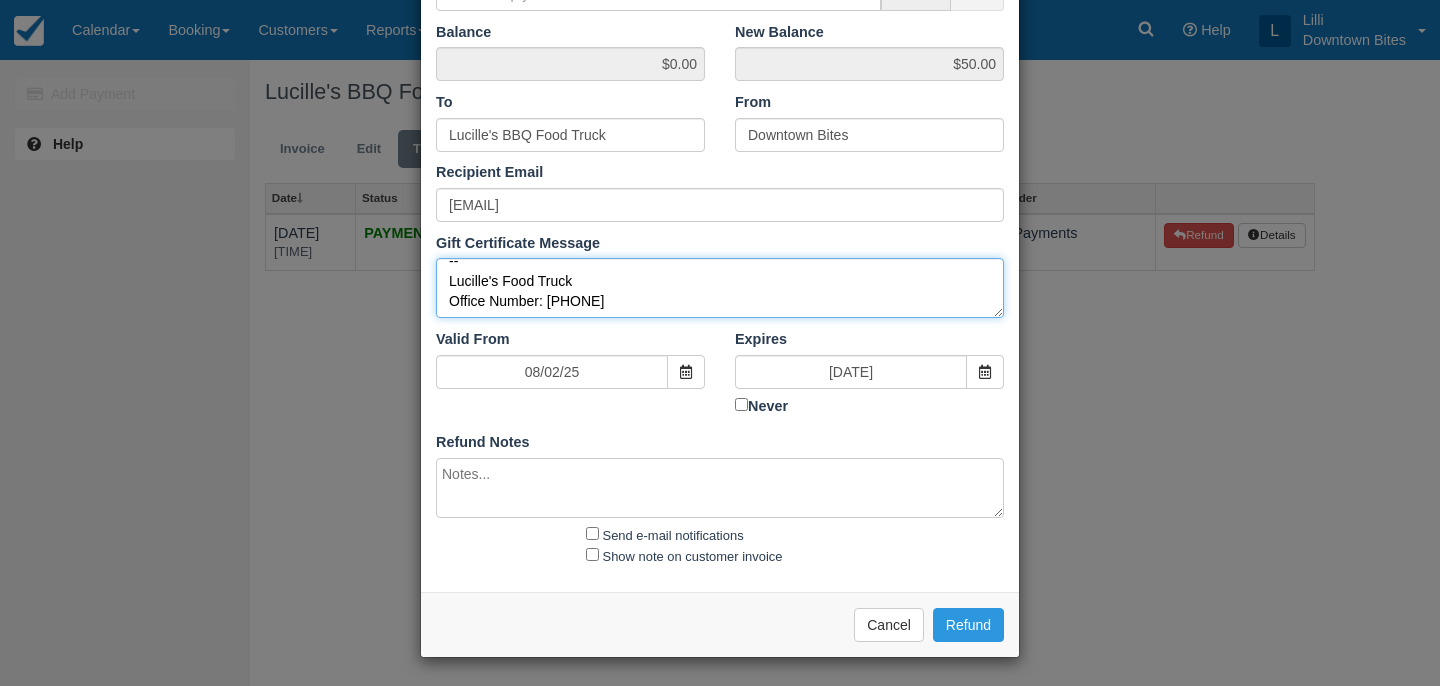 type on "COVER NEEDED 8/19
External
Inbox
Return to Inbox?
Tue, Aug 19
Lucilles100 Truck
Fri, Aug 1, 3:47 PM (16 hours ago)
to me
Hi Lilli,
We got booked for a catering event on Tuesday August 19th and need to get covered. May you confirm if you'd like us to find a cover or if you'll sell it again on your end?
Best,
Melinda
--
Lucille's Food Truck
Office Number: 866.598.7427" 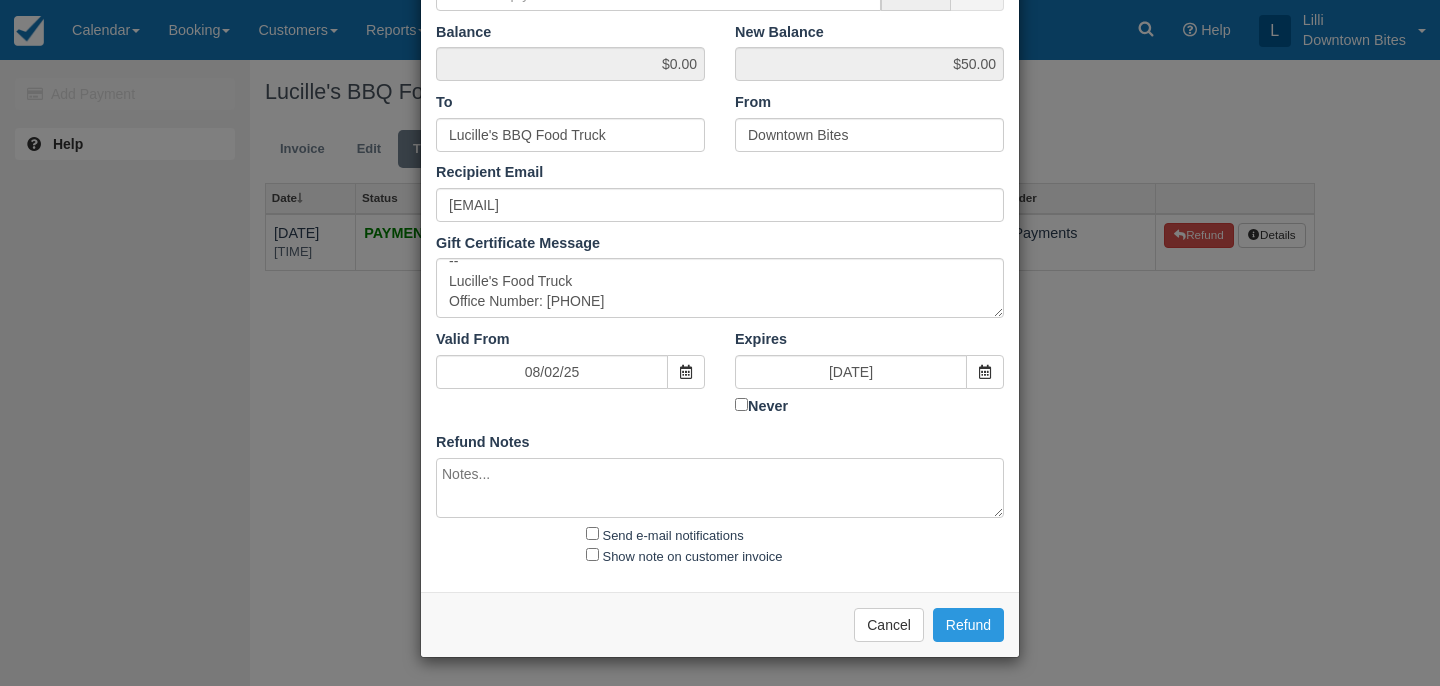 click at bounding box center (720, 488) 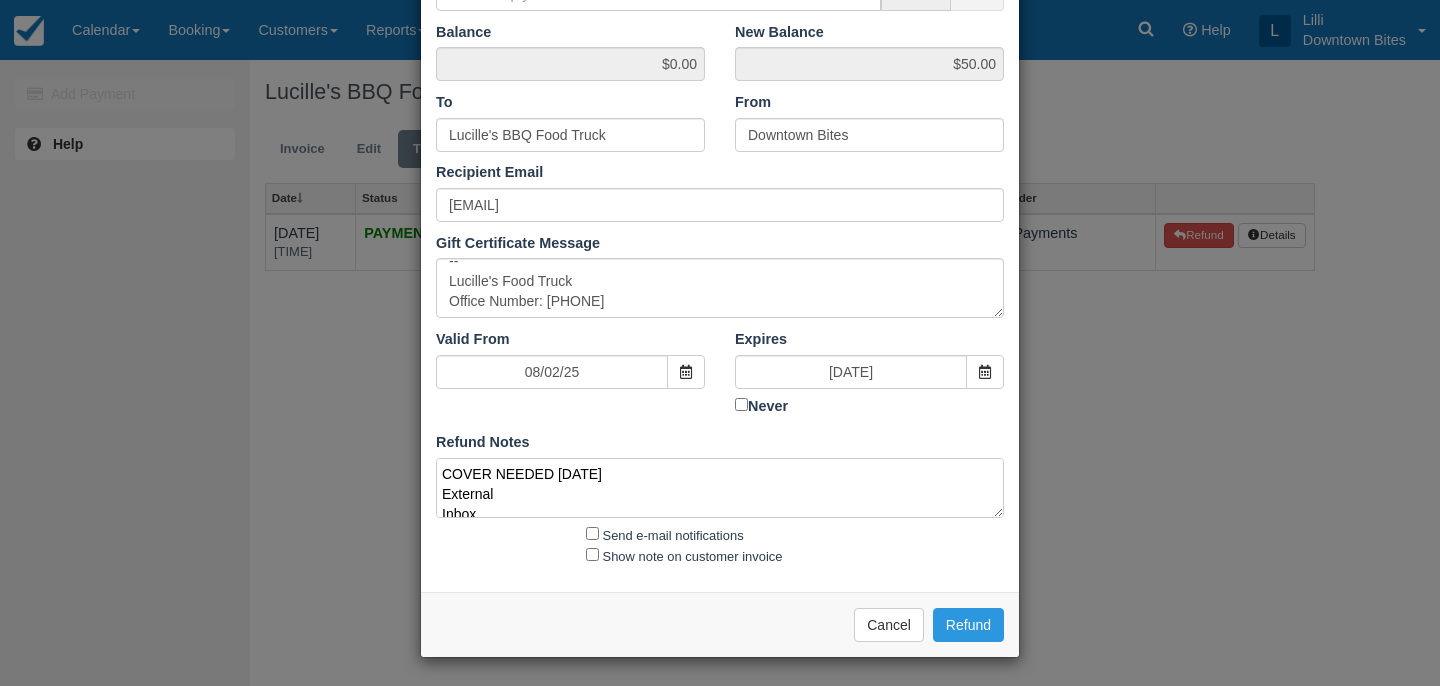 scroll, scrollTop: 445, scrollLeft: 0, axis: vertical 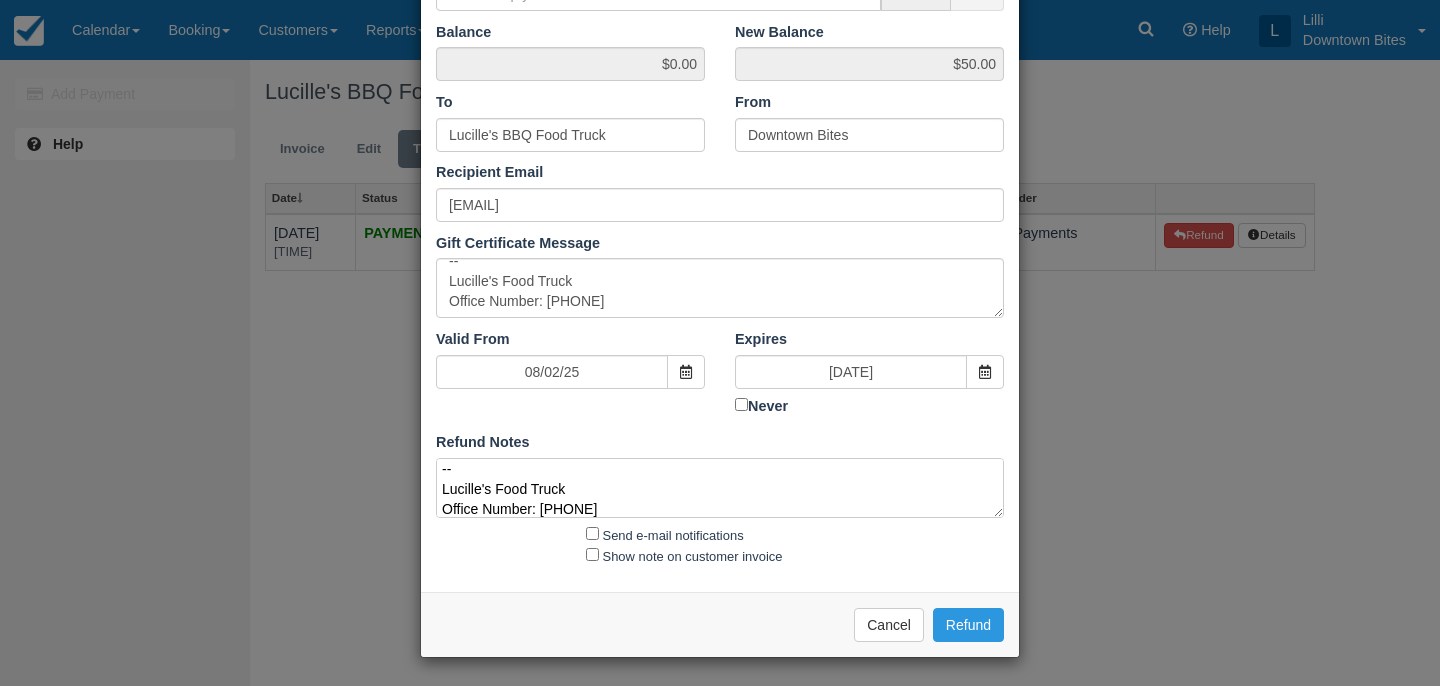 type on "COVER NEEDED 8/19
External
Inbox
Return to Inbox?
Tue, Aug 19
Lucilles100 Truck
Fri, Aug 1, 3:47 PM (16 hours ago)
to me
Hi Lilli,
We got booked for a catering event on Tuesday August 19th and need to get covered. May you confirm if you'd like us to find a cover or if you'll sell it again on your end?
Best,
Melinda
--
Lucille's Food Truck
Office Number: 866.598.7427" 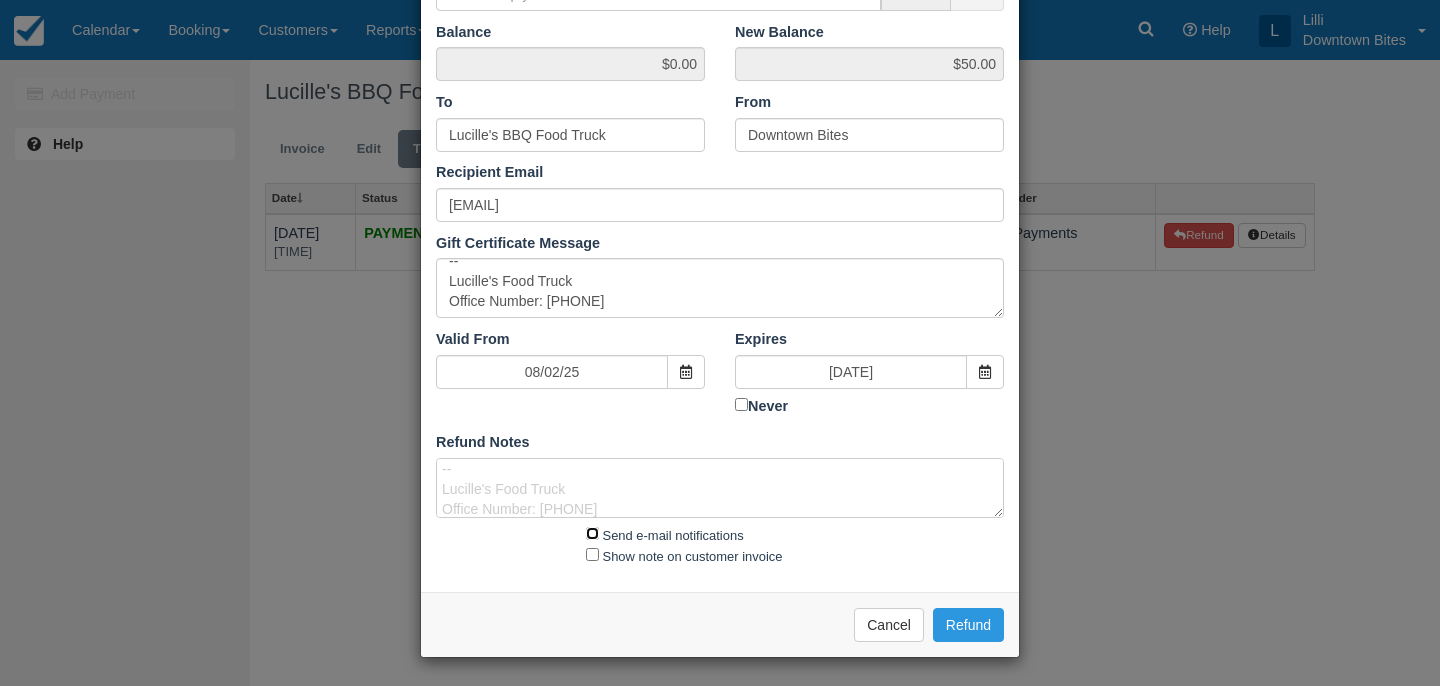 click on "Send e-mail notifications" at bounding box center (592, 533) 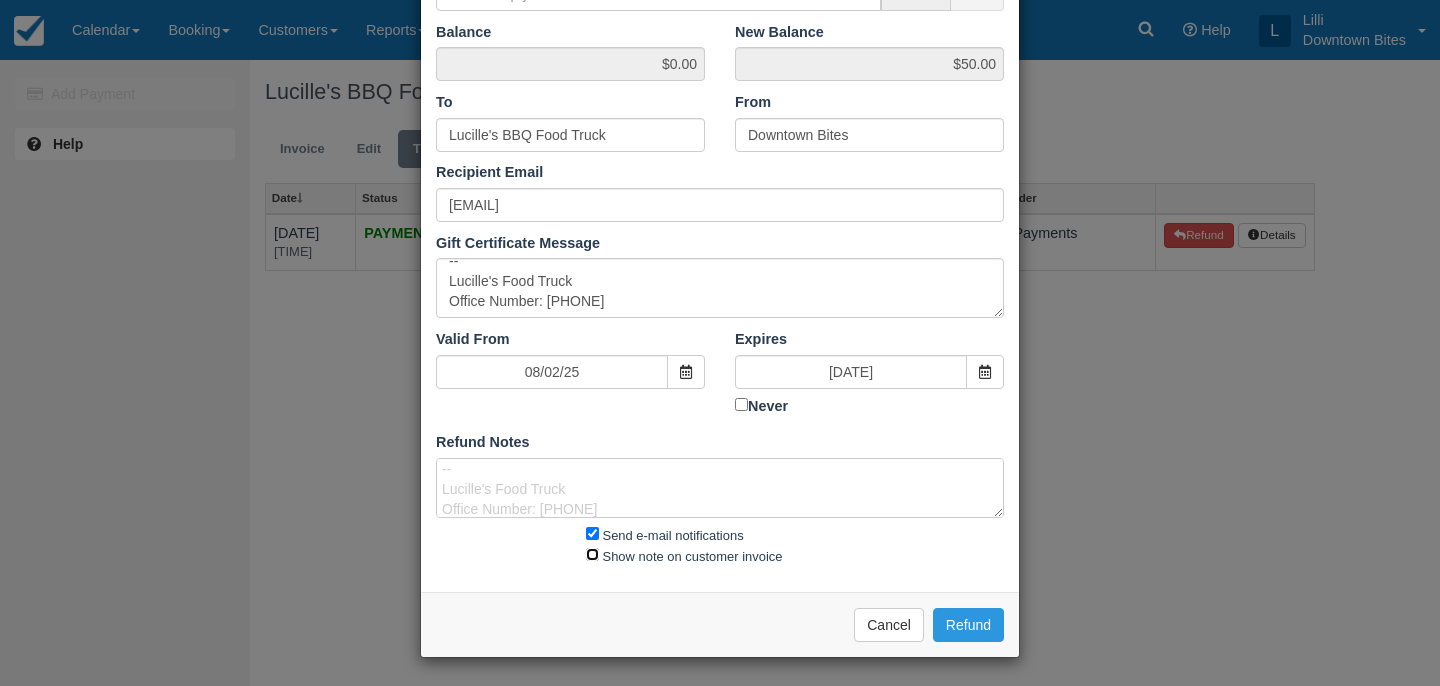 click on "Show note on customer invoice" at bounding box center (592, 554) 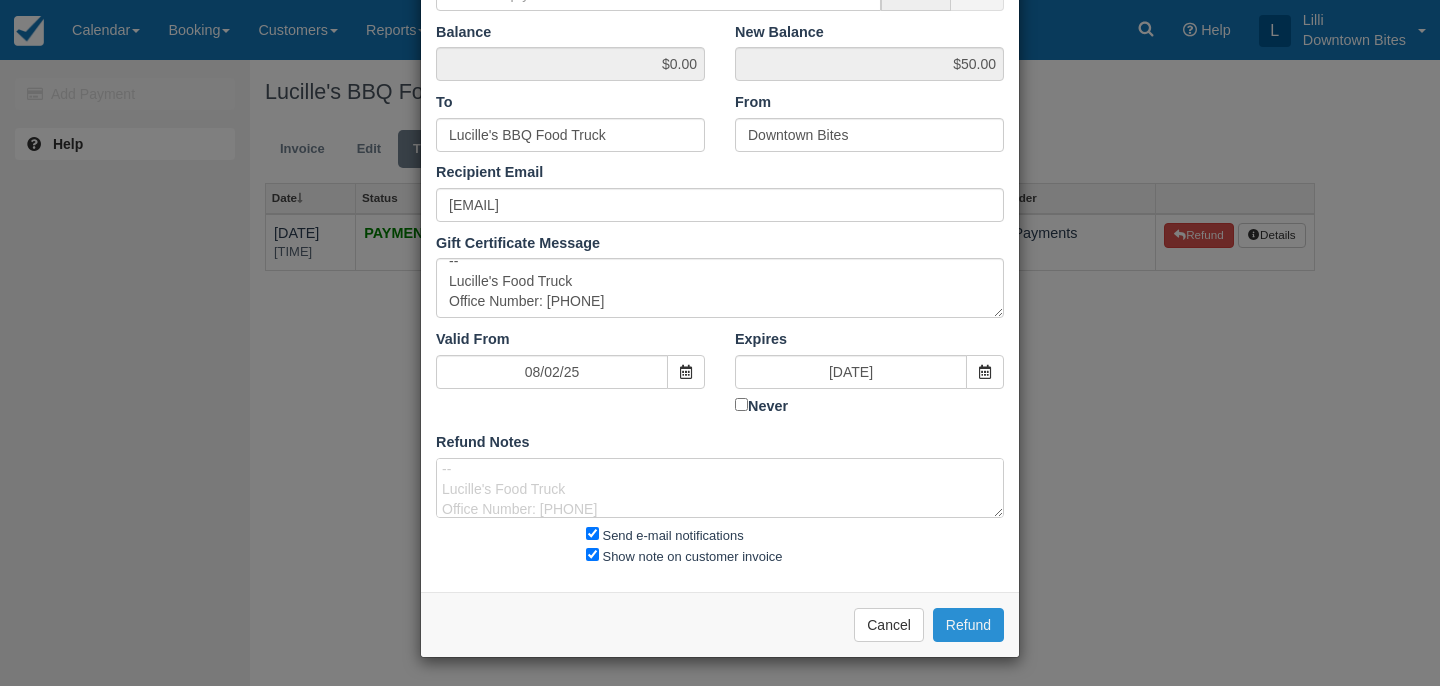 click on "Refund" at bounding box center (968, 625) 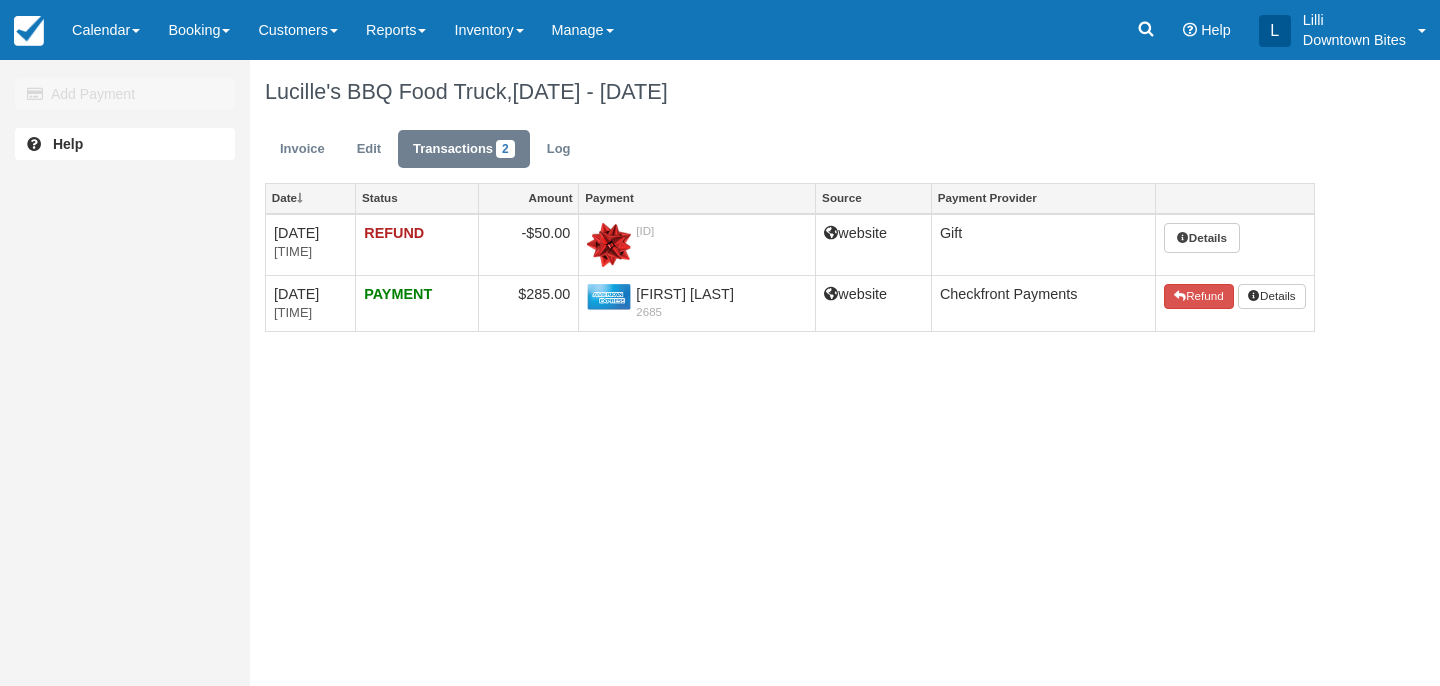 scroll, scrollTop: 0, scrollLeft: 0, axis: both 